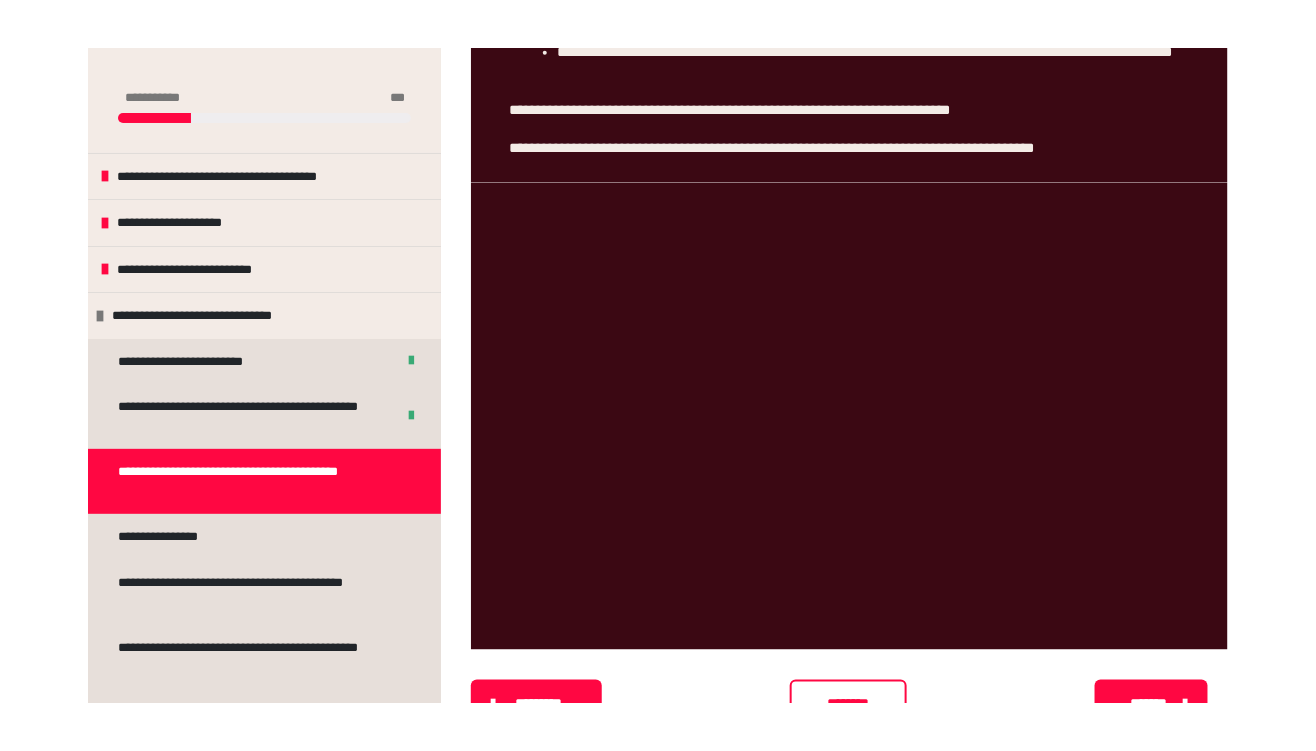 scroll, scrollTop: 0, scrollLeft: 0, axis: both 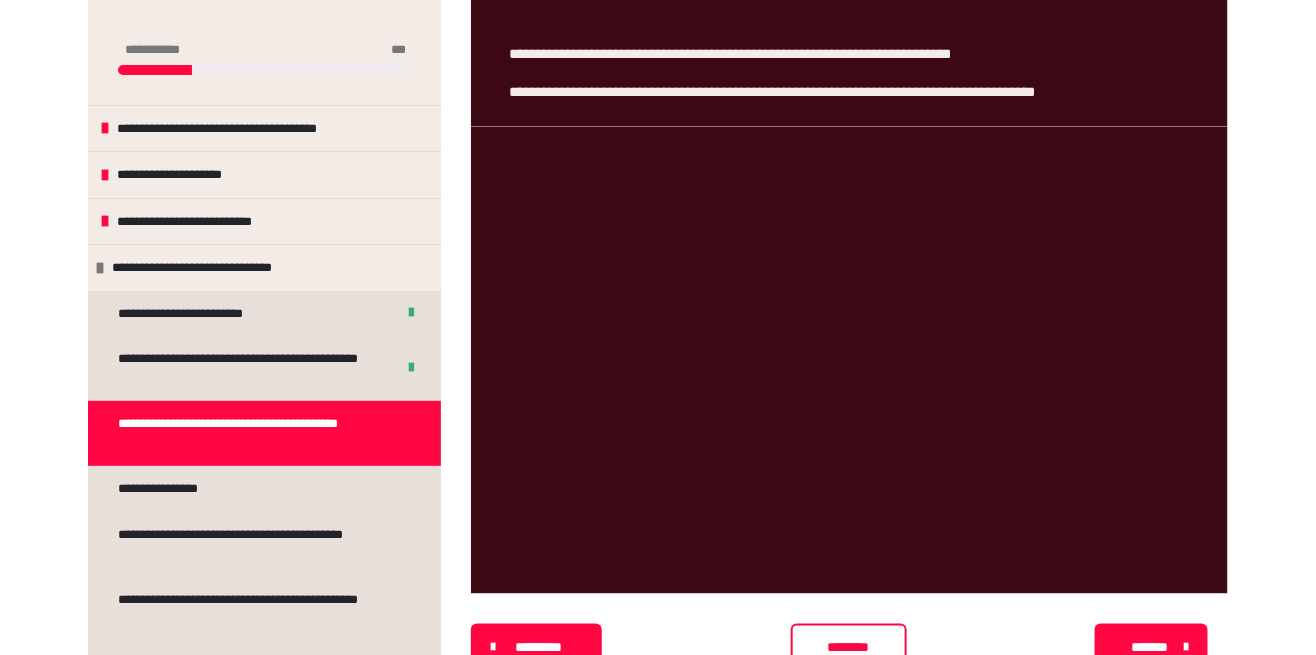 click on "********" at bounding box center [849, 648] 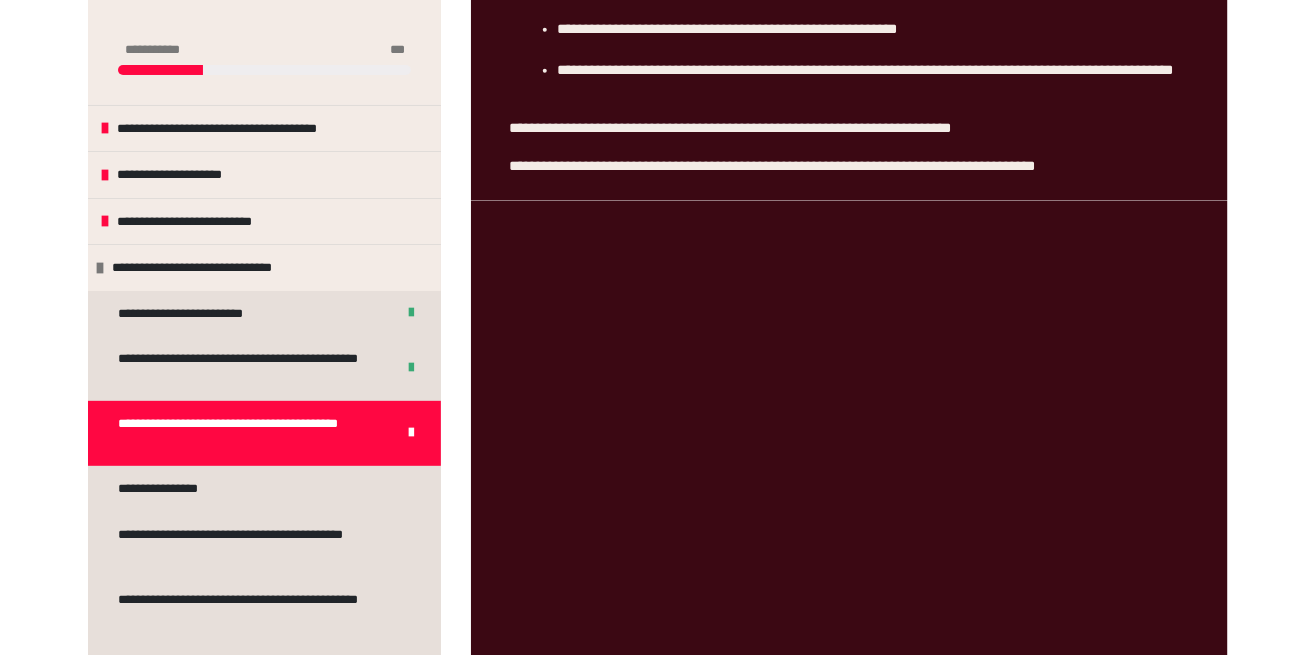 scroll, scrollTop: 558, scrollLeft: 0, axis: vertical 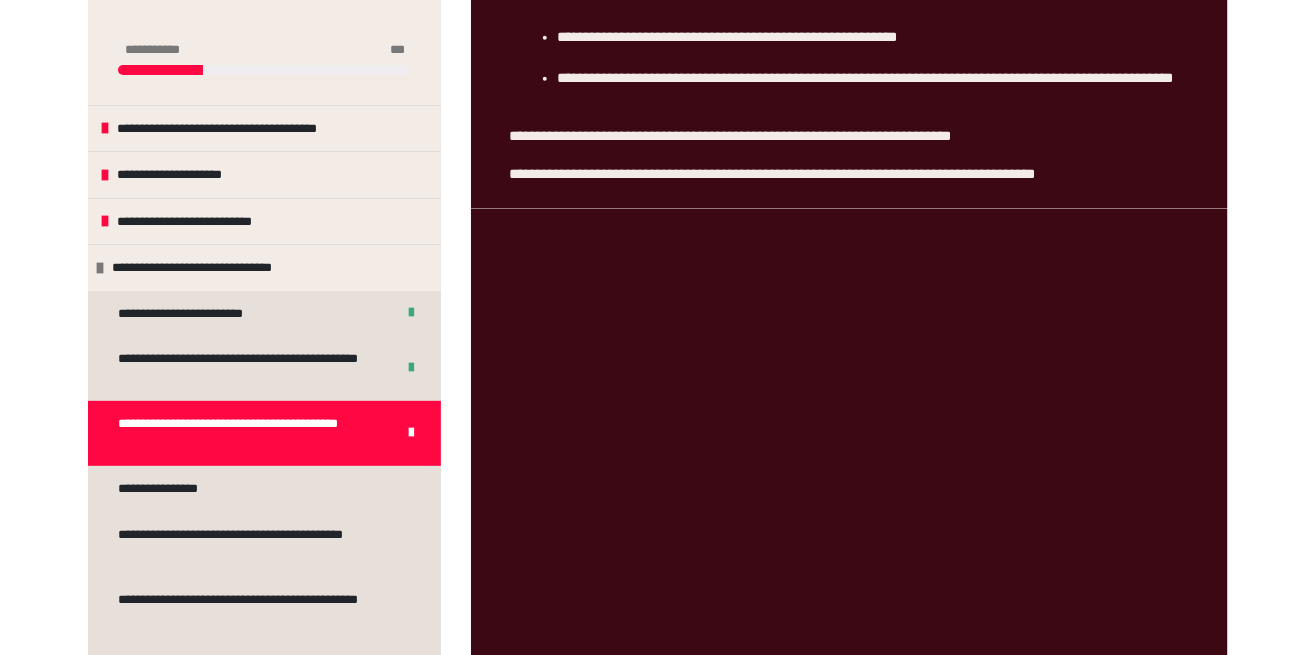 click on "**********" at bounding box center (253, 129) 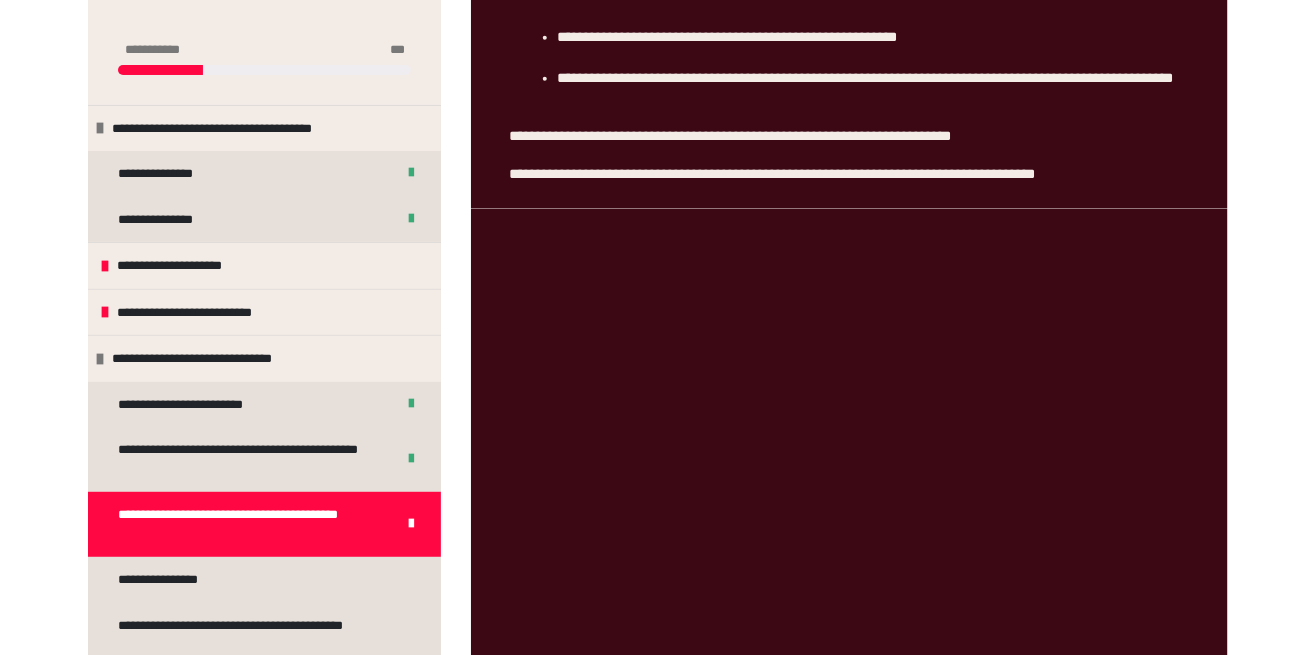 click on "**********" at bounding box center [175, 174] 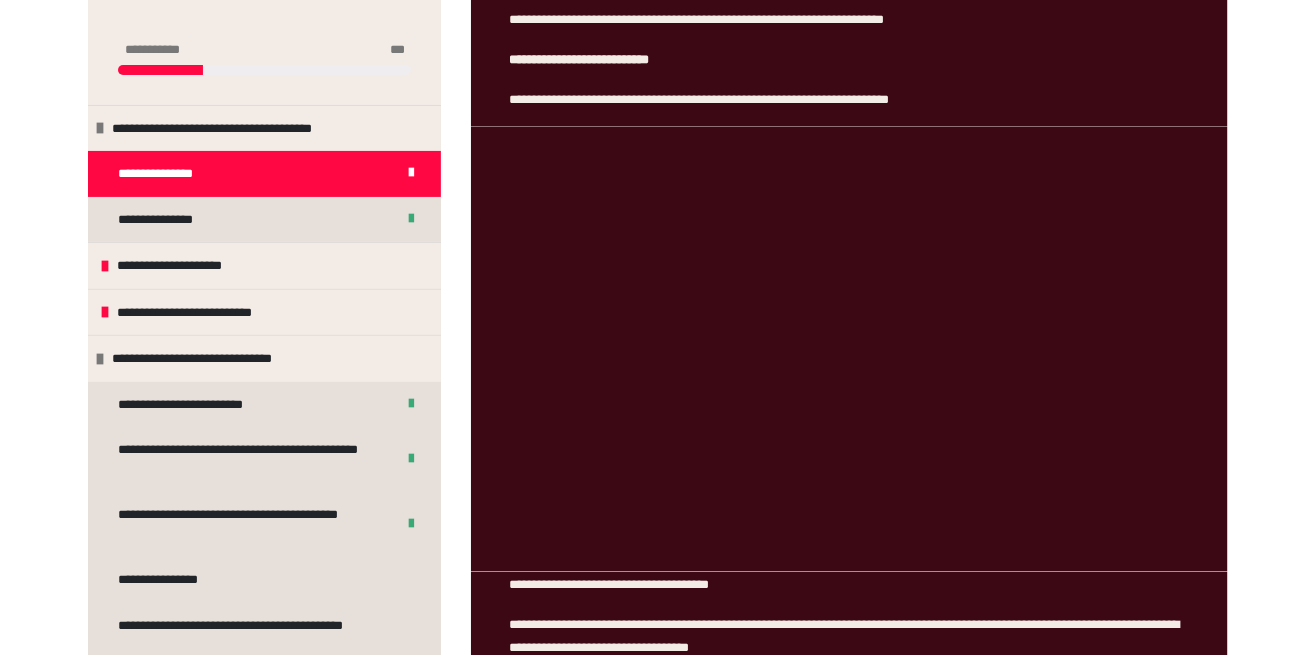 scroll, scrollTop: 0, scrollLeft: 0, axis: both 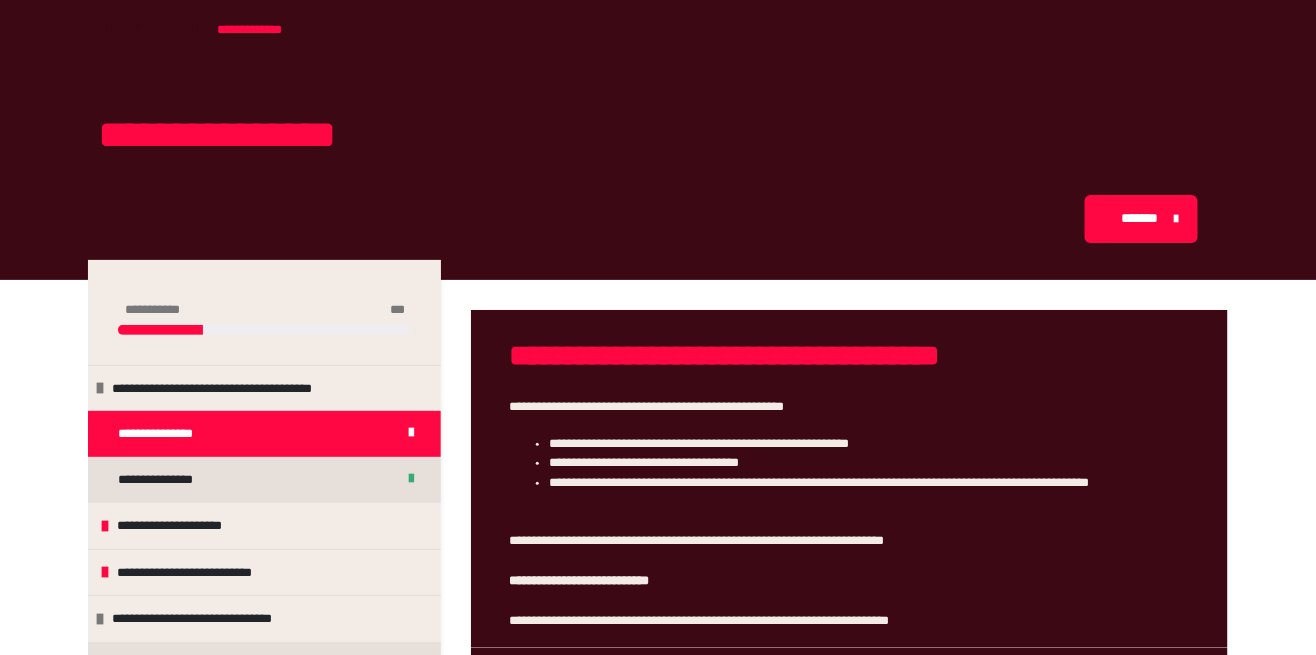 click on "**********" at bounding box center [175, 480] 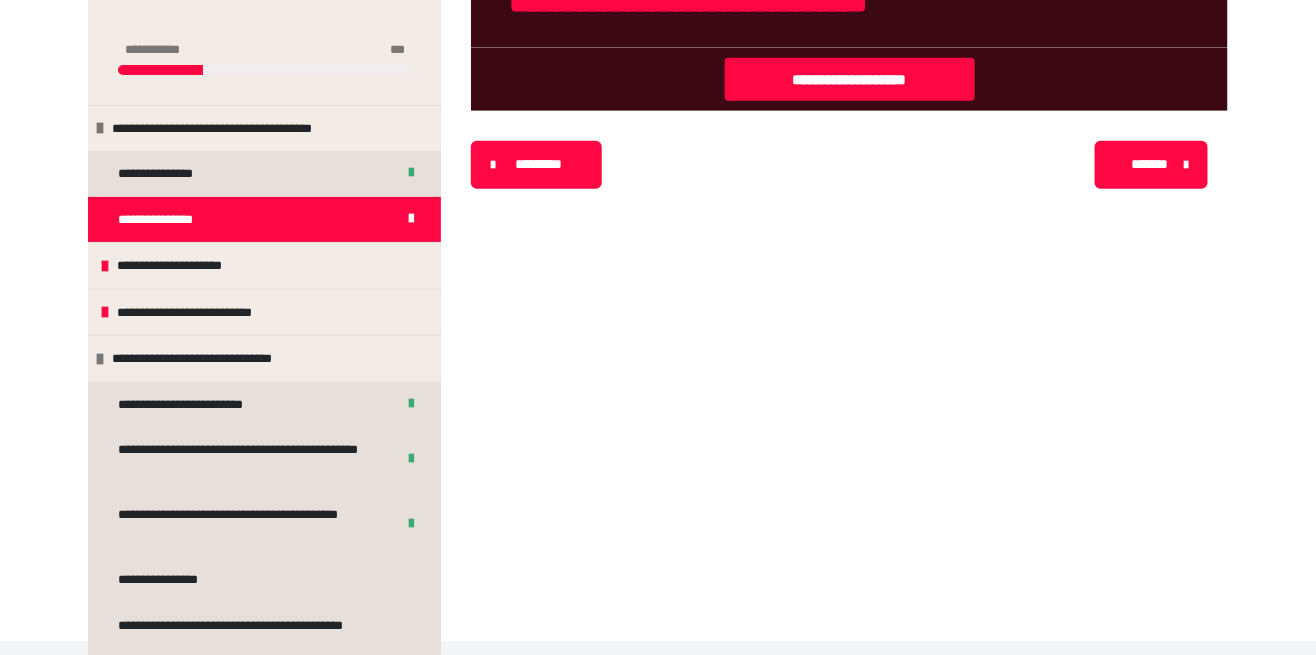 scroll, scrollTop: 358, scrollLeft: 0, axis: vertical 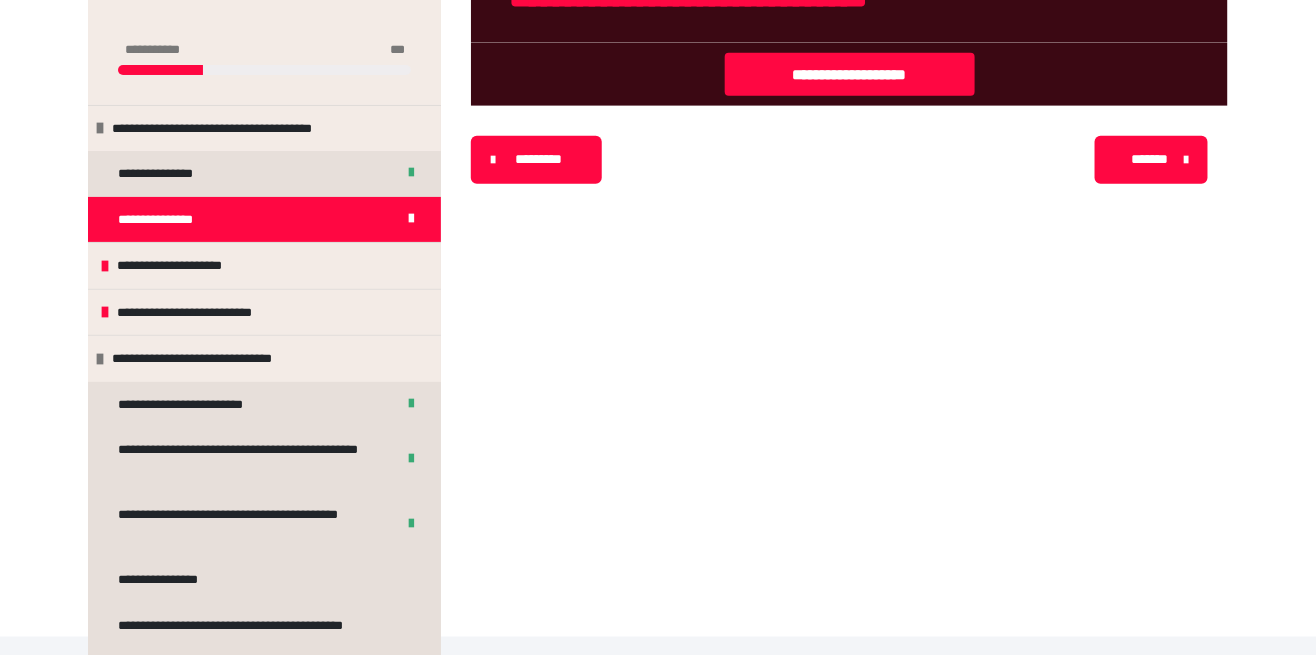 click on "**********" at bounding box center [183, 266] 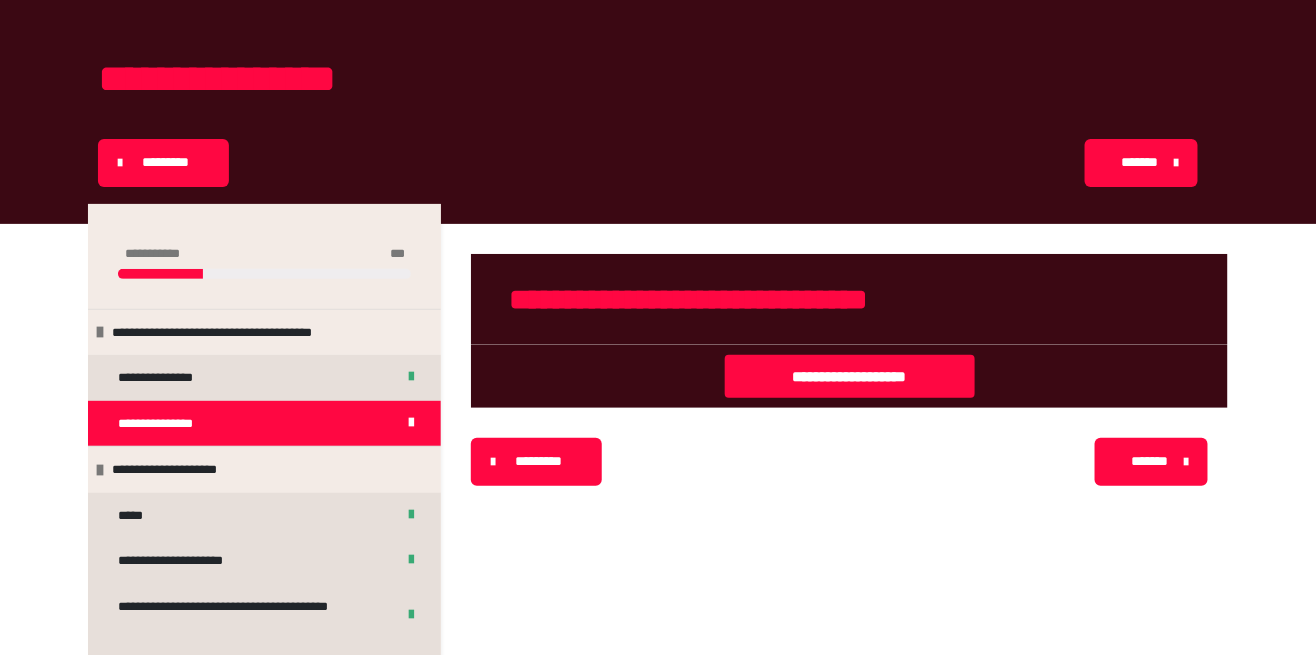 scroll, scrollTop: 63, scrollLeft: 0, axis: vertical 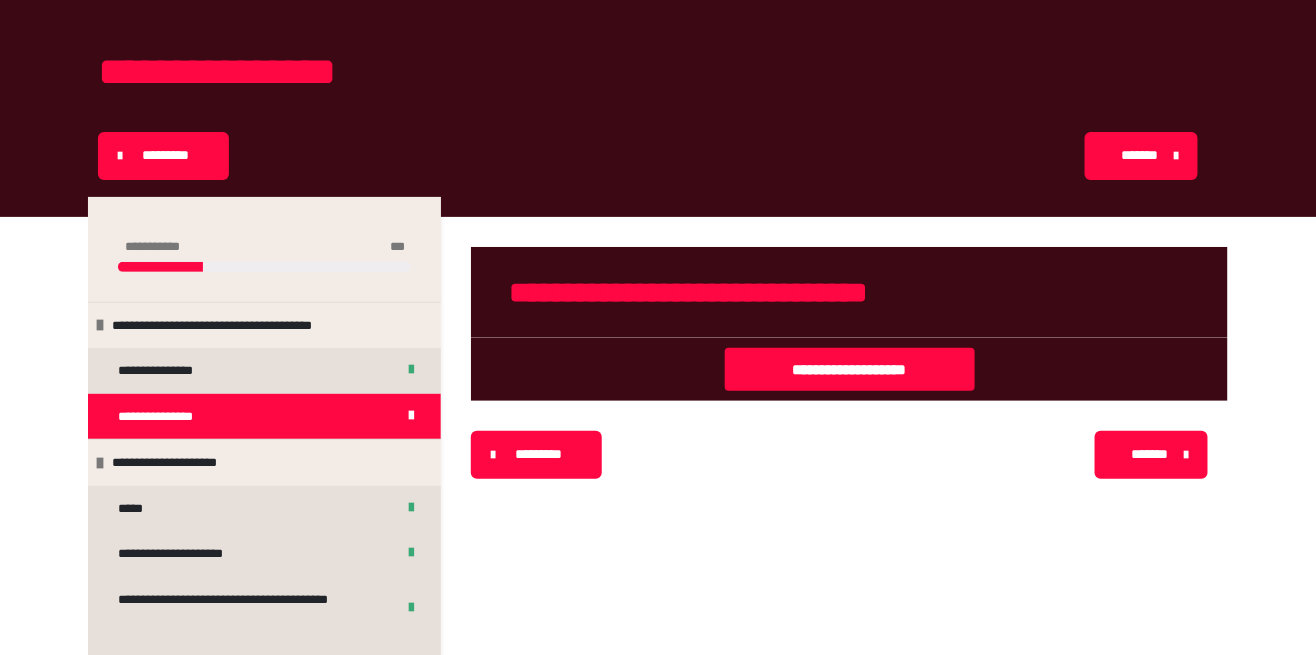 click on "*****" at bounding box center [133, 509] 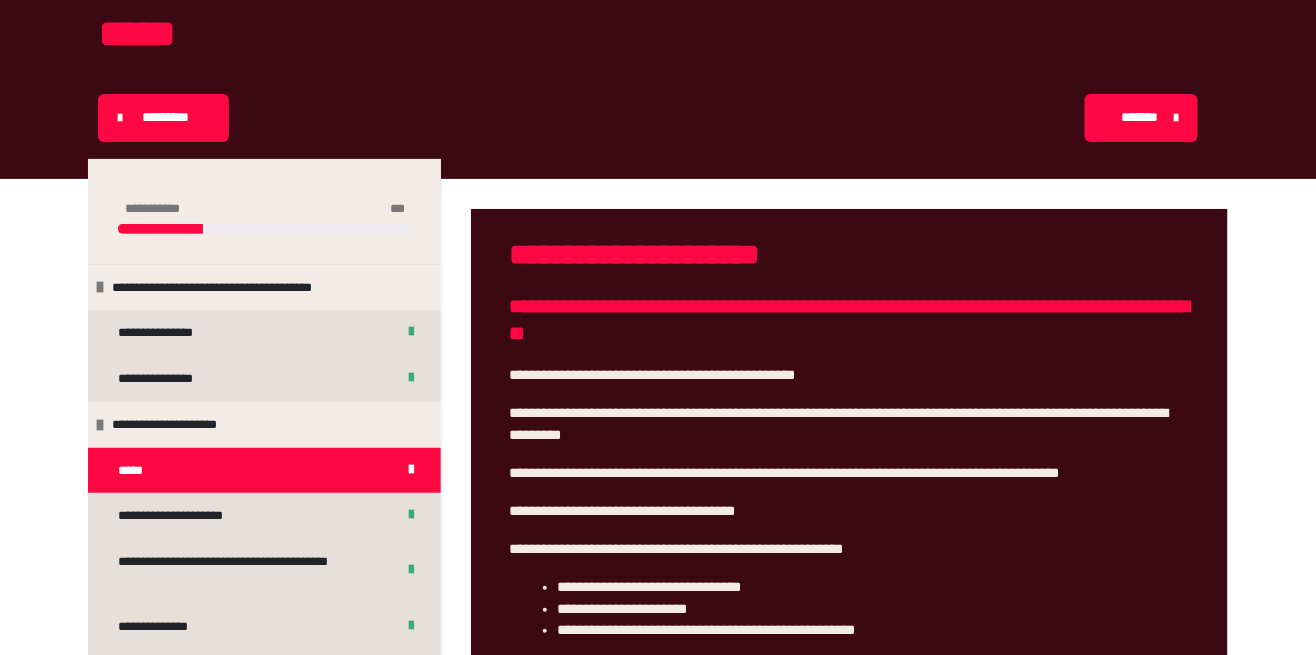 scroll, scrollTop: 443, scrollLeft: 0, axis: vertical 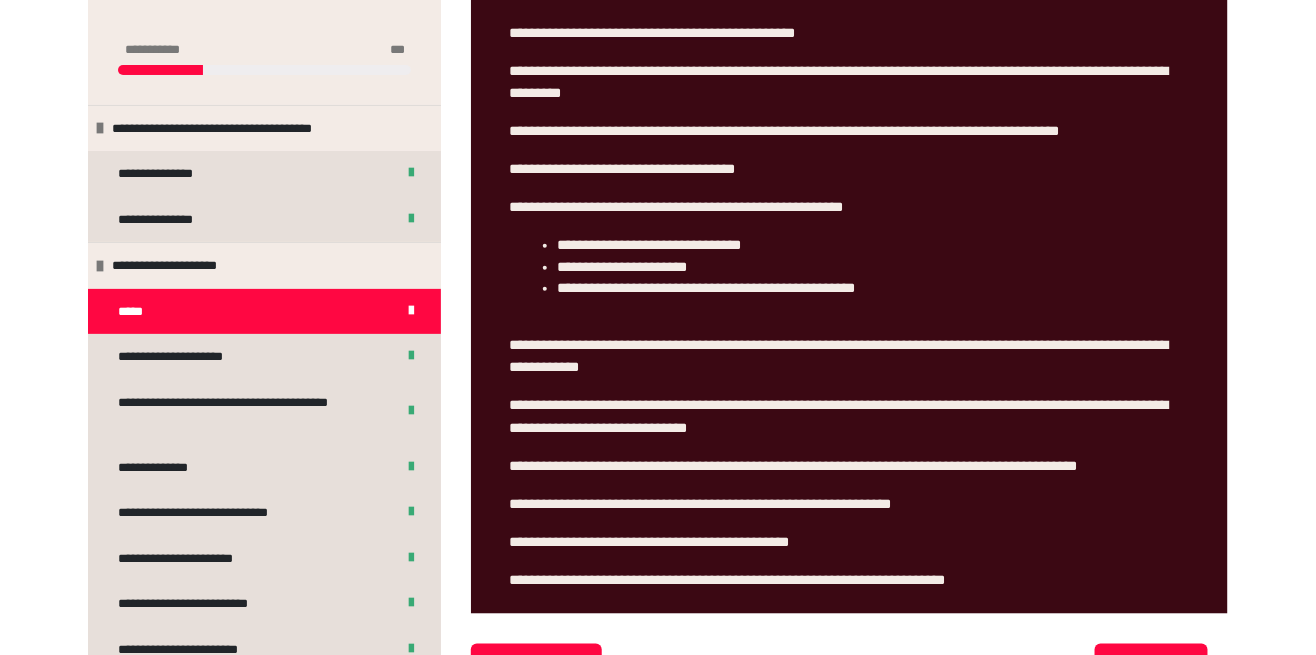 click on "**********" at bounding box center (177, 357) 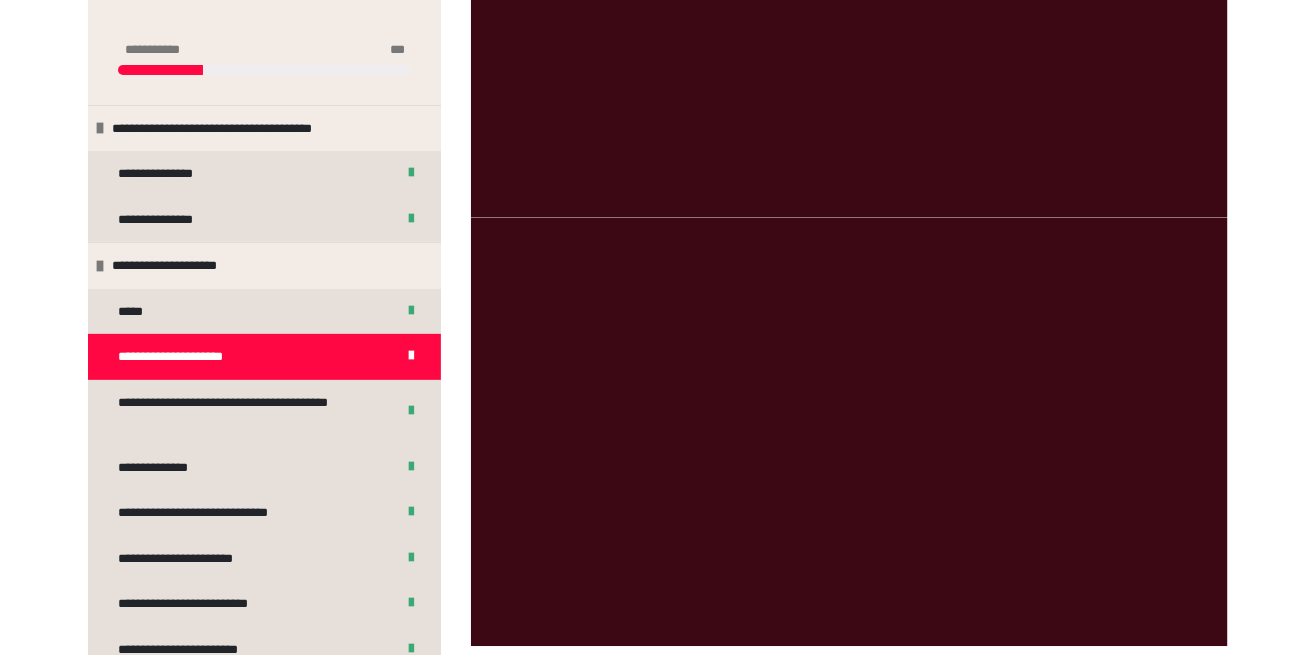scroll, scrollTop: 1420, scrollLeft: 0, axis: vertical 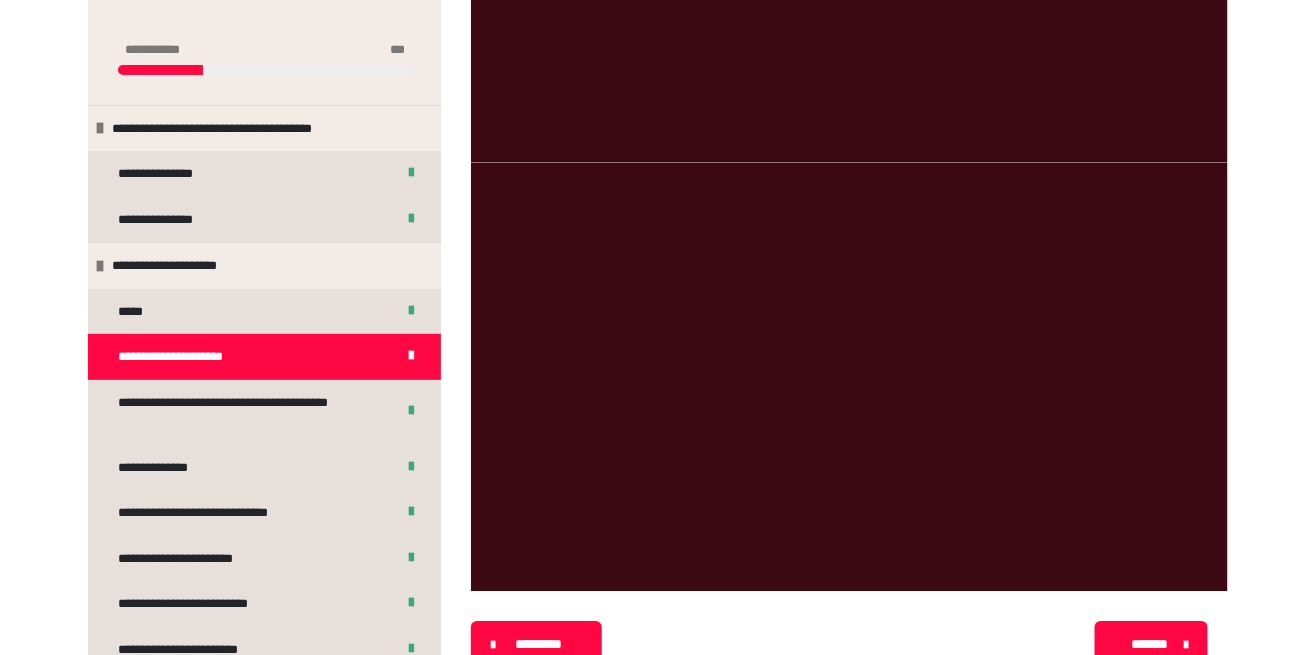 click on "********* ******** *******" at bounding box center (849, 645) 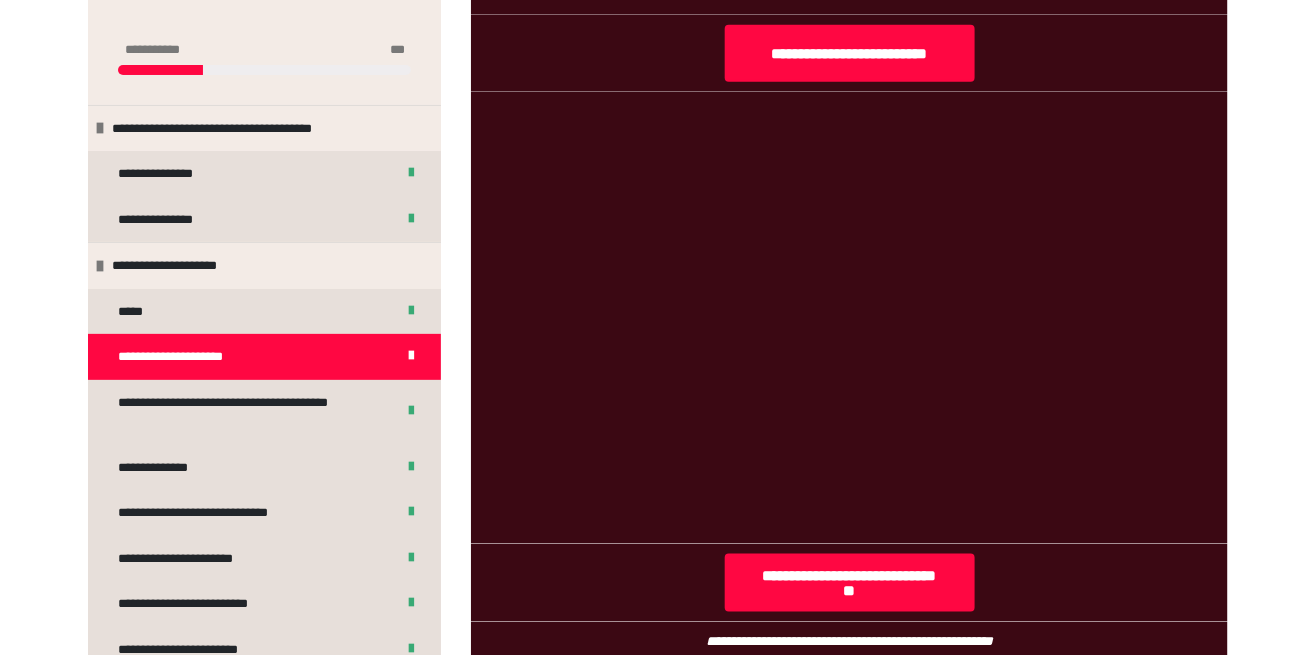scroll, scrollTop: 469, scrollLeft: 0, axis: vertical 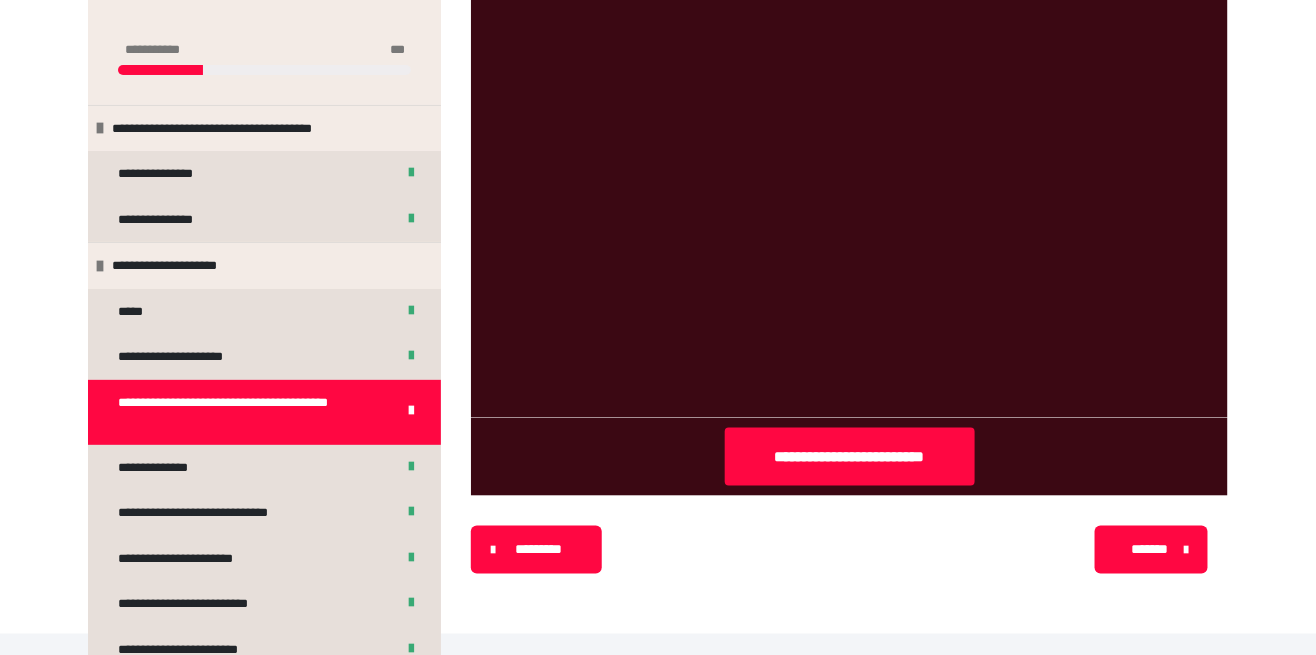 click on "**********" at bounding box center (156, 468) 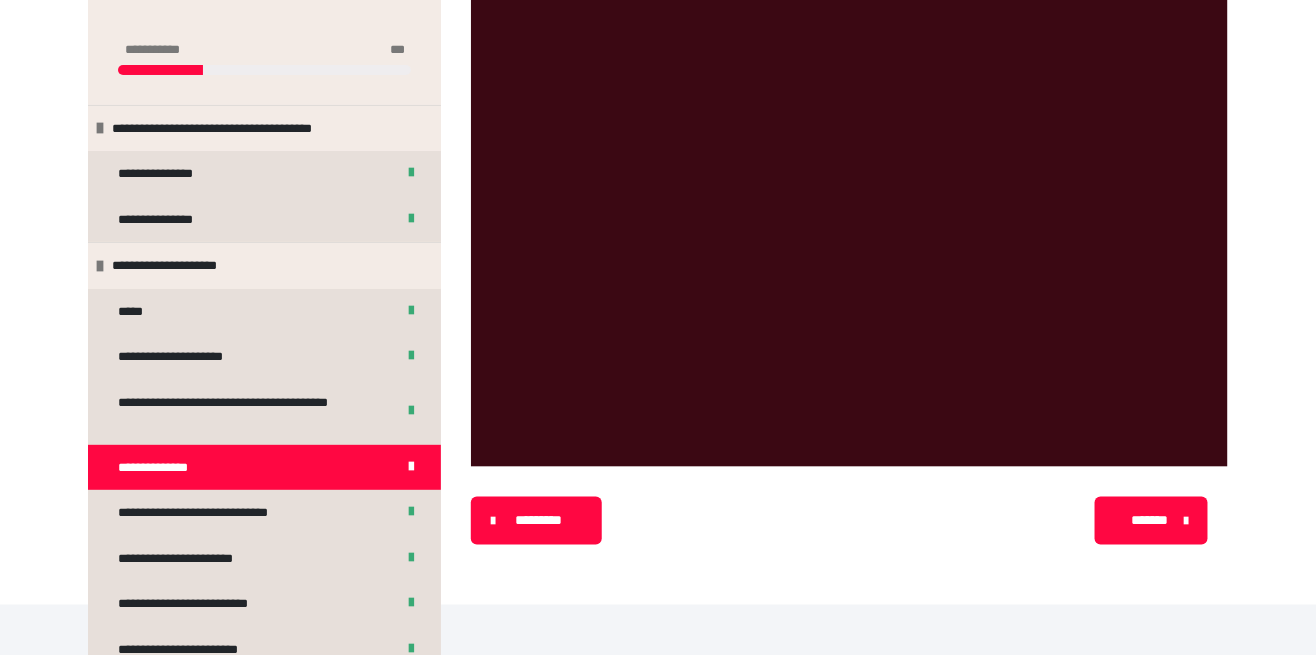 scroll, scrollTop: 436, scrollLeft: 0, axis: vertical 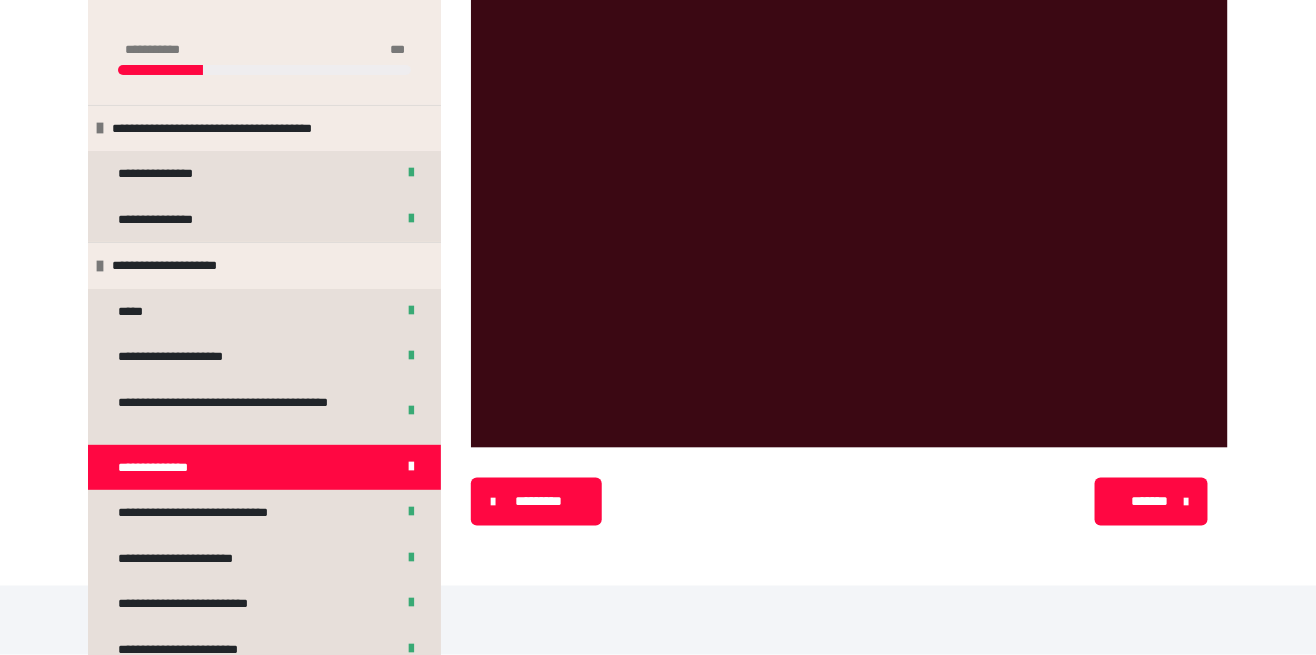 click on "**********" at bounding box center (216, 513) 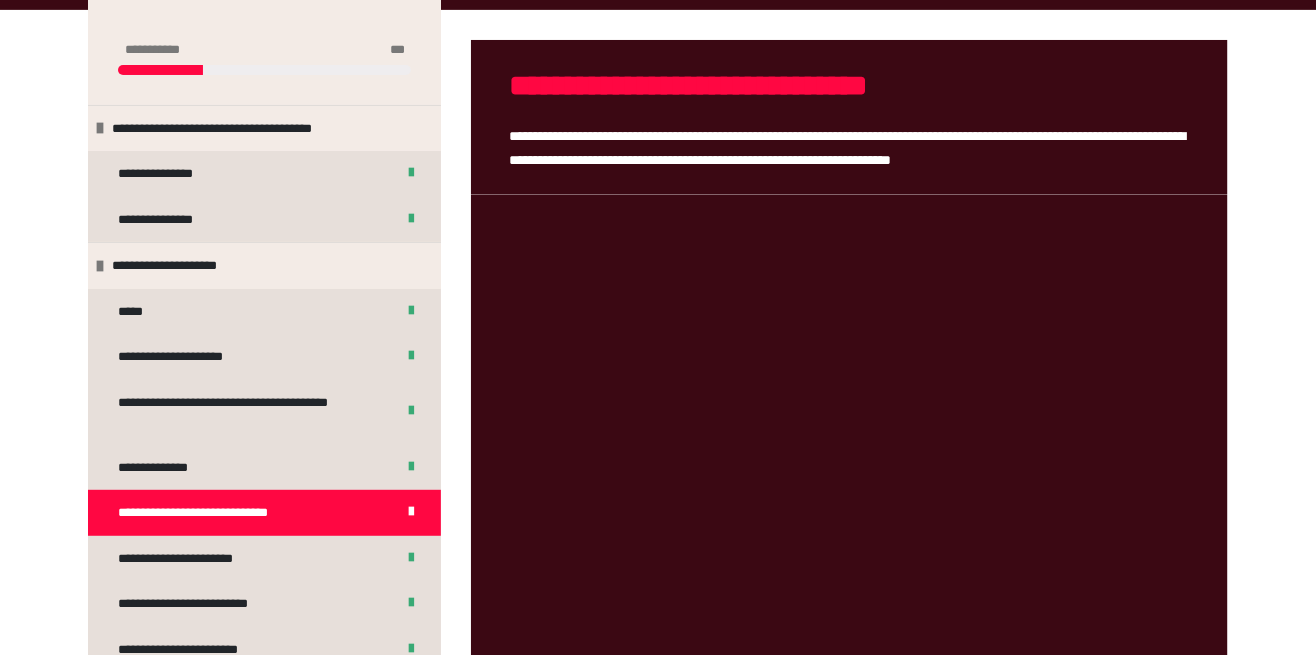 scroll, scrollTop: 436, scrollLeft: 0, axis: vertical 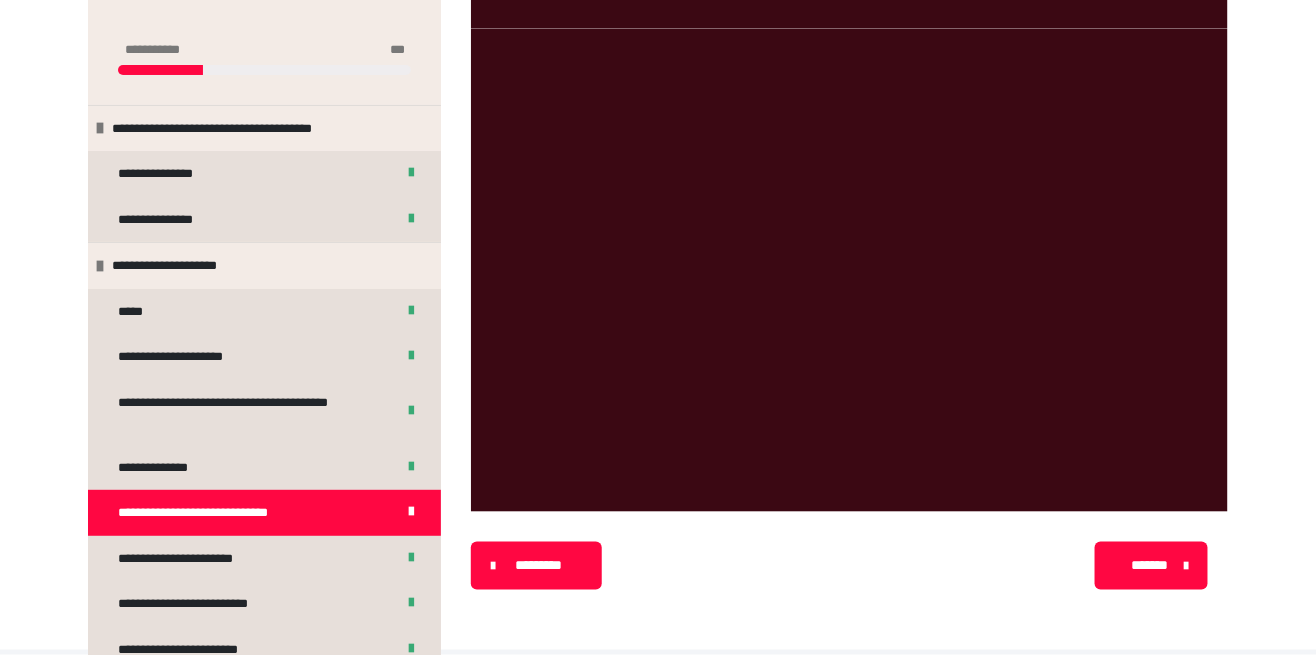 click on "**********" at bounding box center [197, 559] 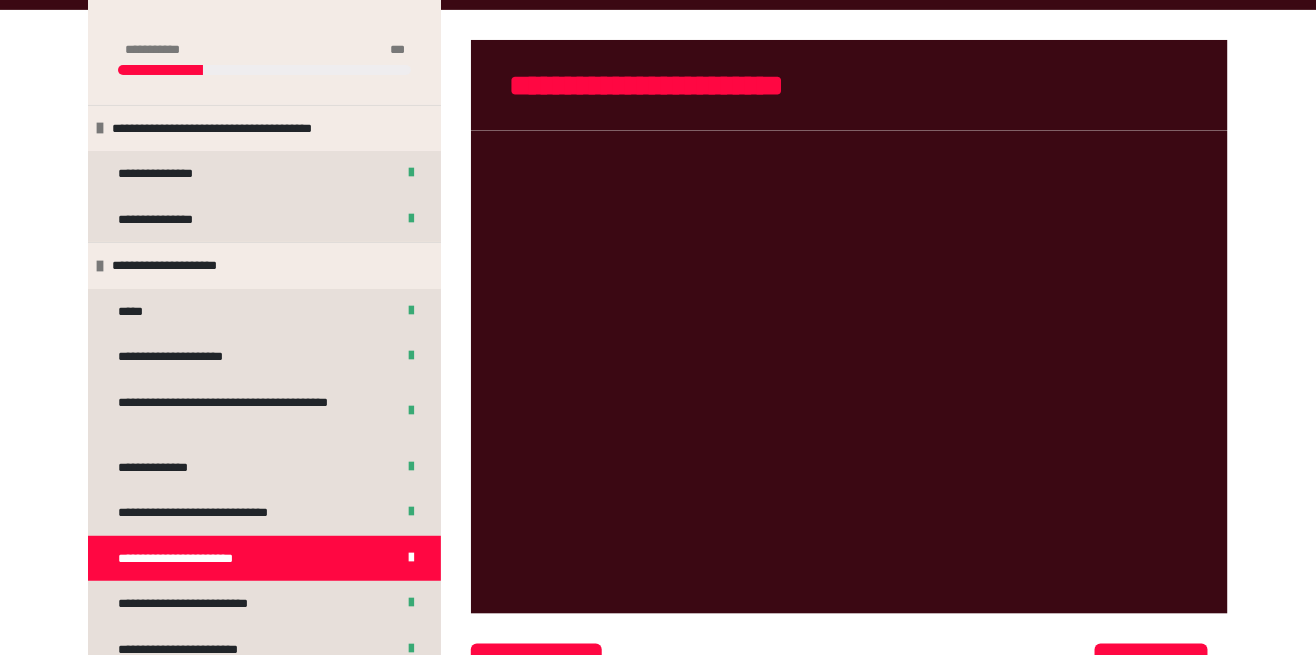 scroll, scrollTop: 436, scrollLeft: 0, axis: vertical 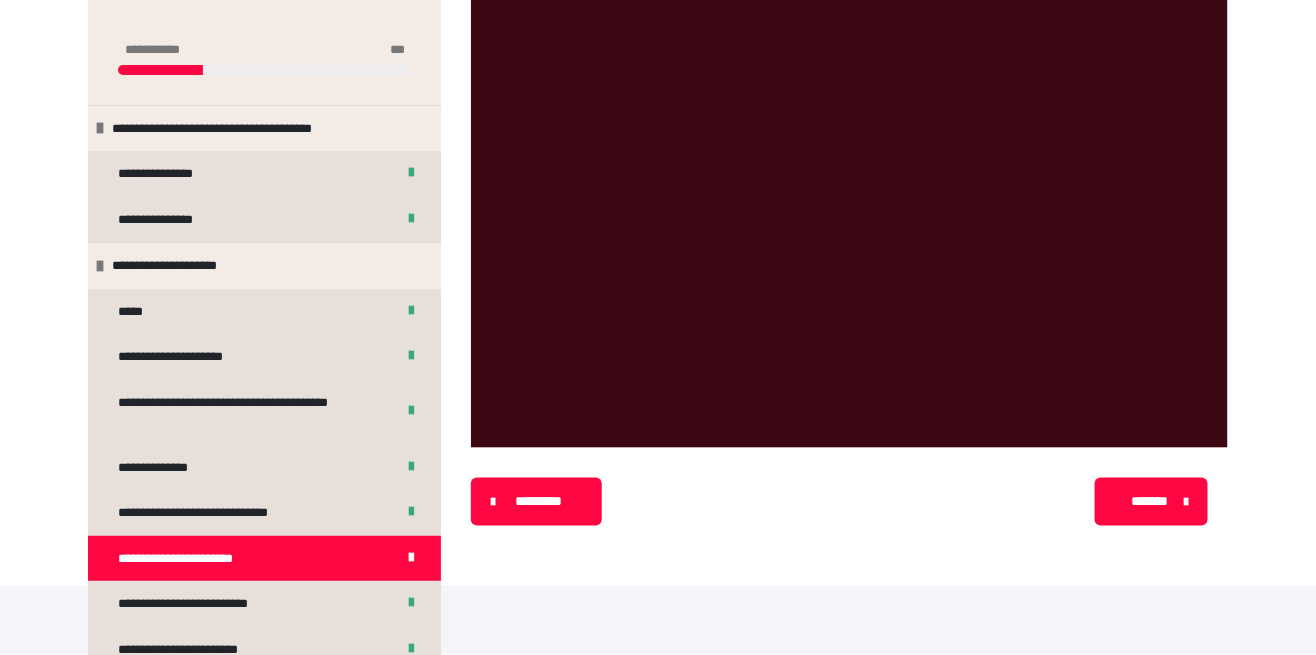 click on "**********" at bounding box center [205, 604] 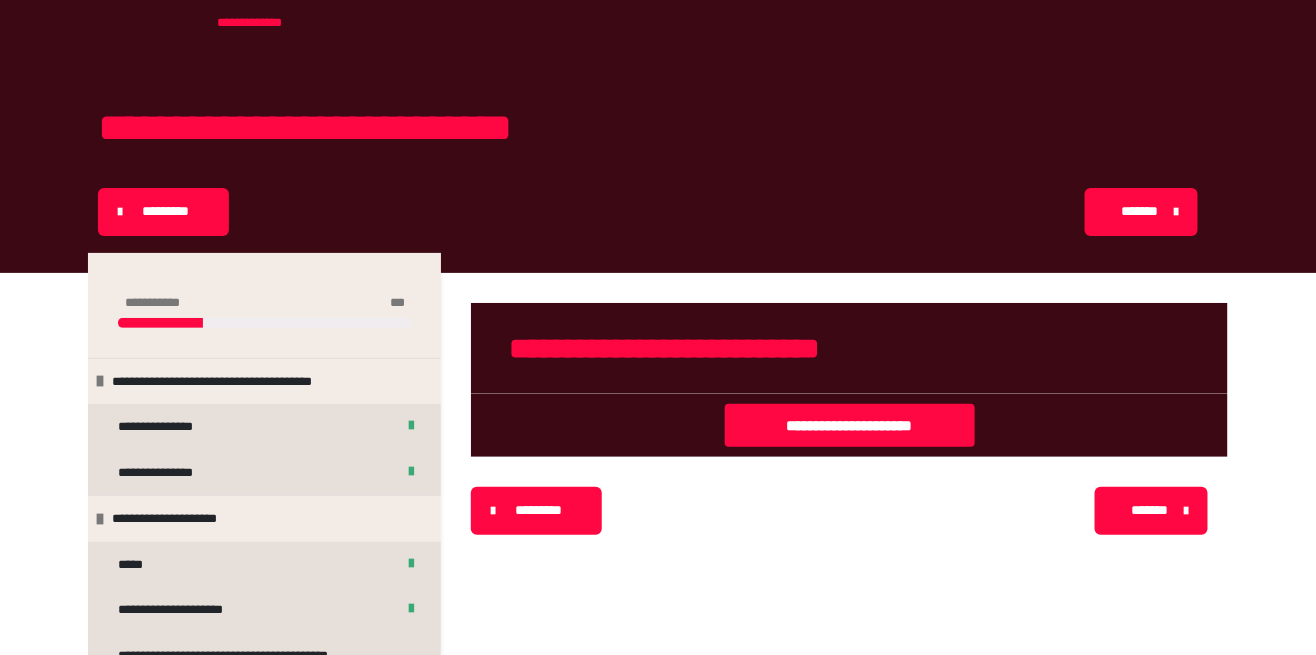 scroll, scrollTop: 30, scrollLeft: 0, axis: vertical 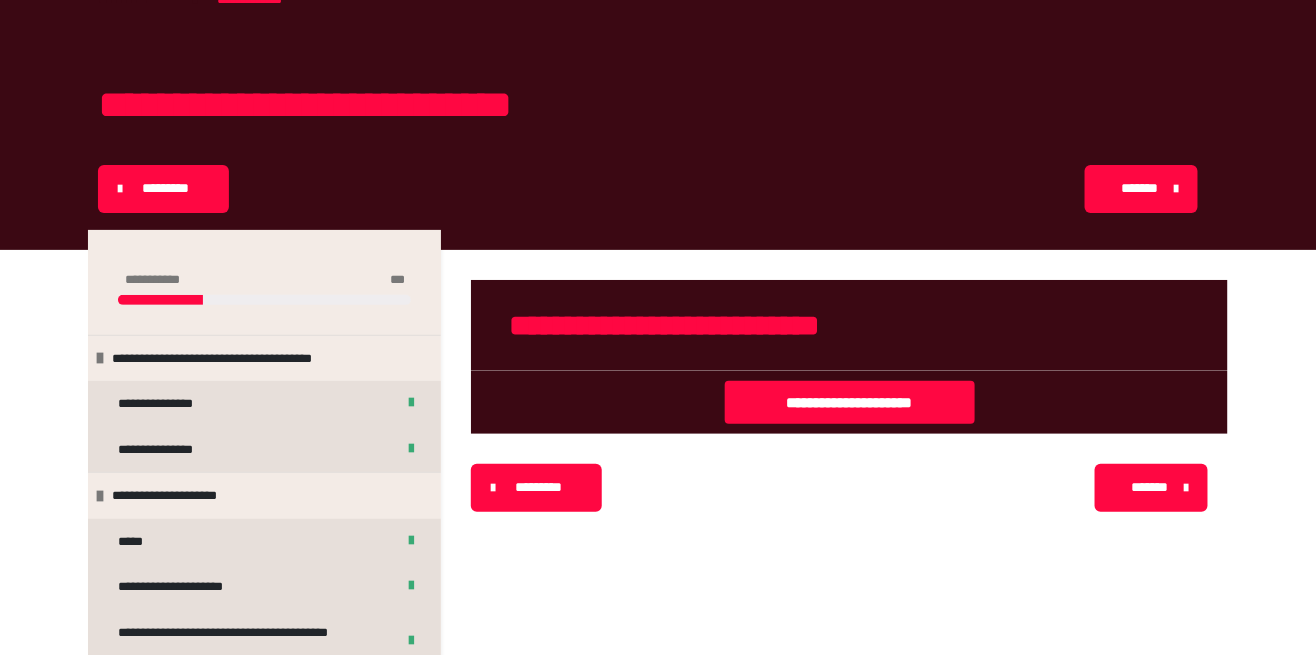 click on "**********" at bounding box center [850, 402] 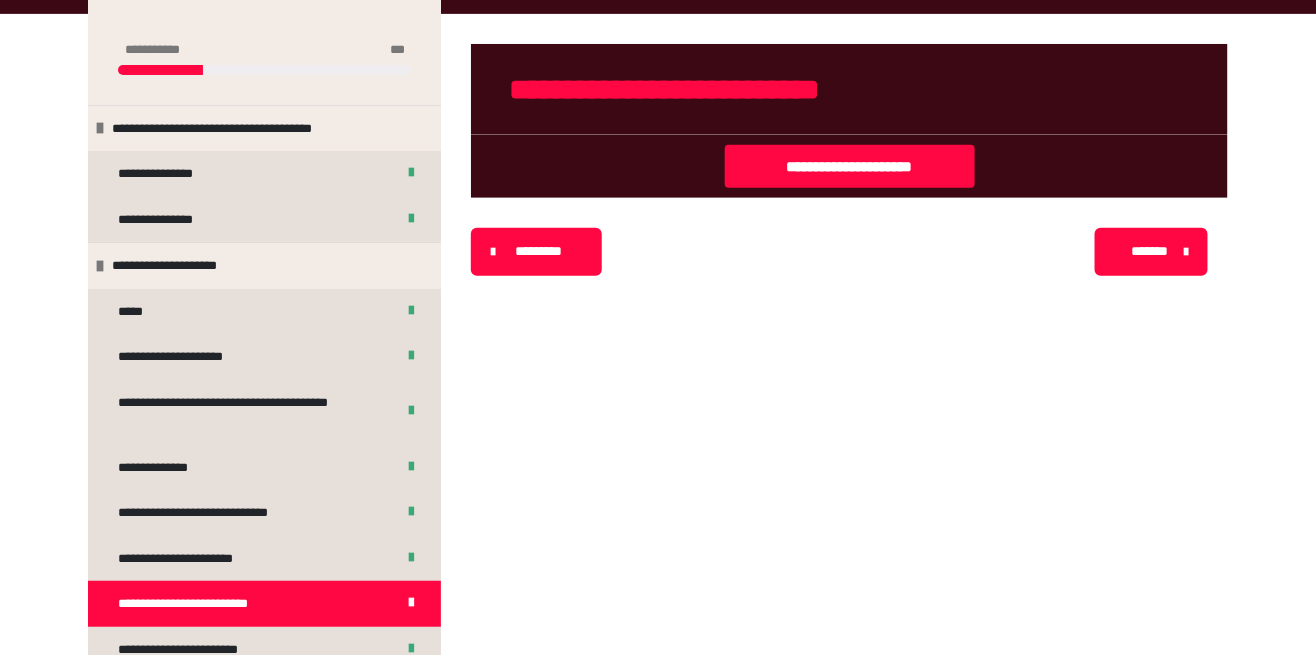scroll, scrollTop: 338, scrollLeft: 0, axis: vertical 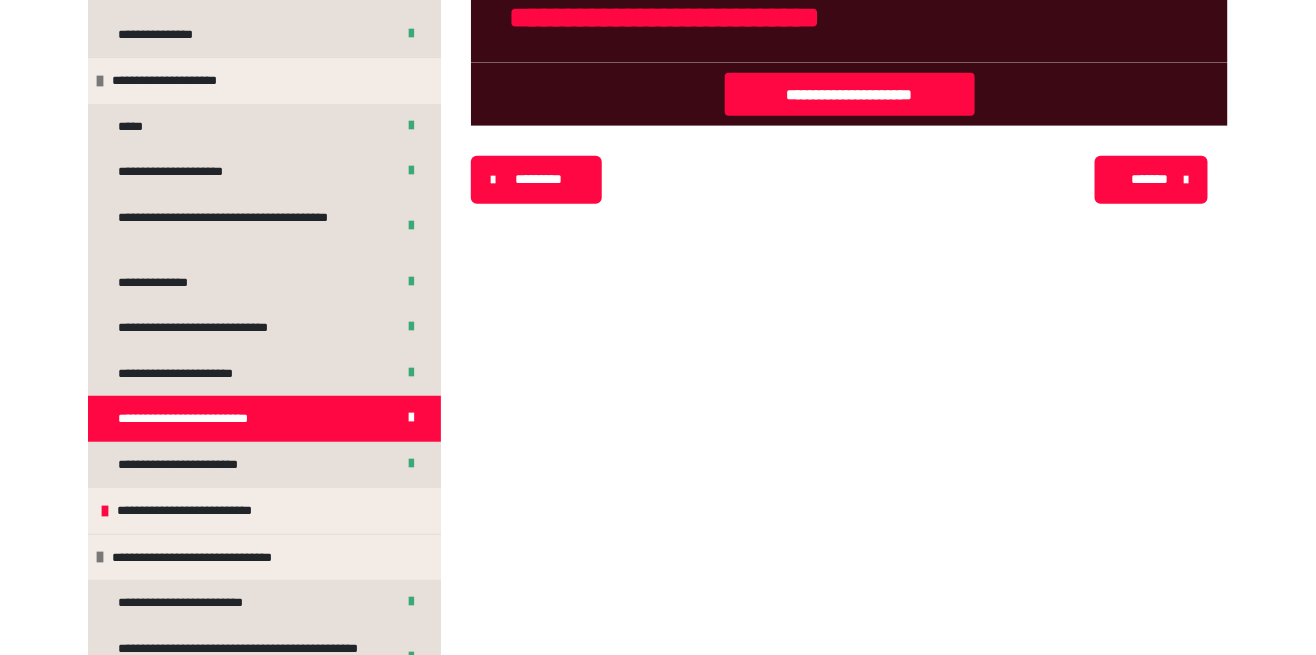 click on "**********" at bounding box center [204, 465] 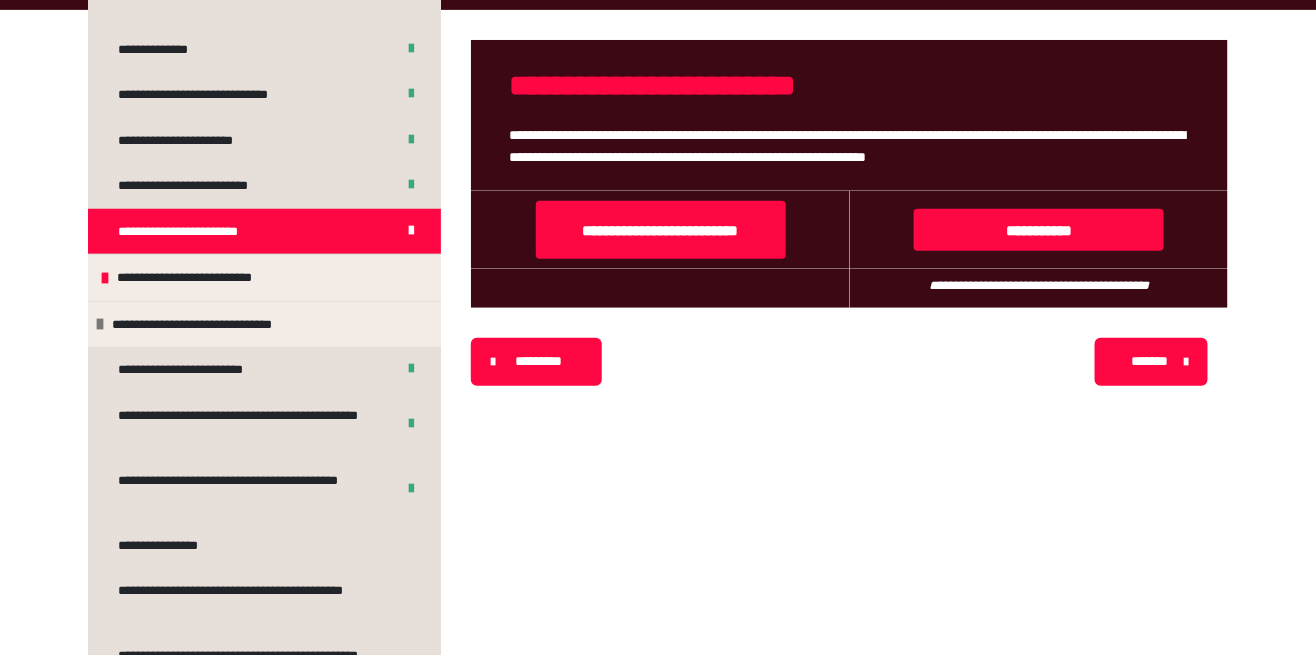 scroll, scrollTop: 419, scrollLeft: 0, axis: vertical 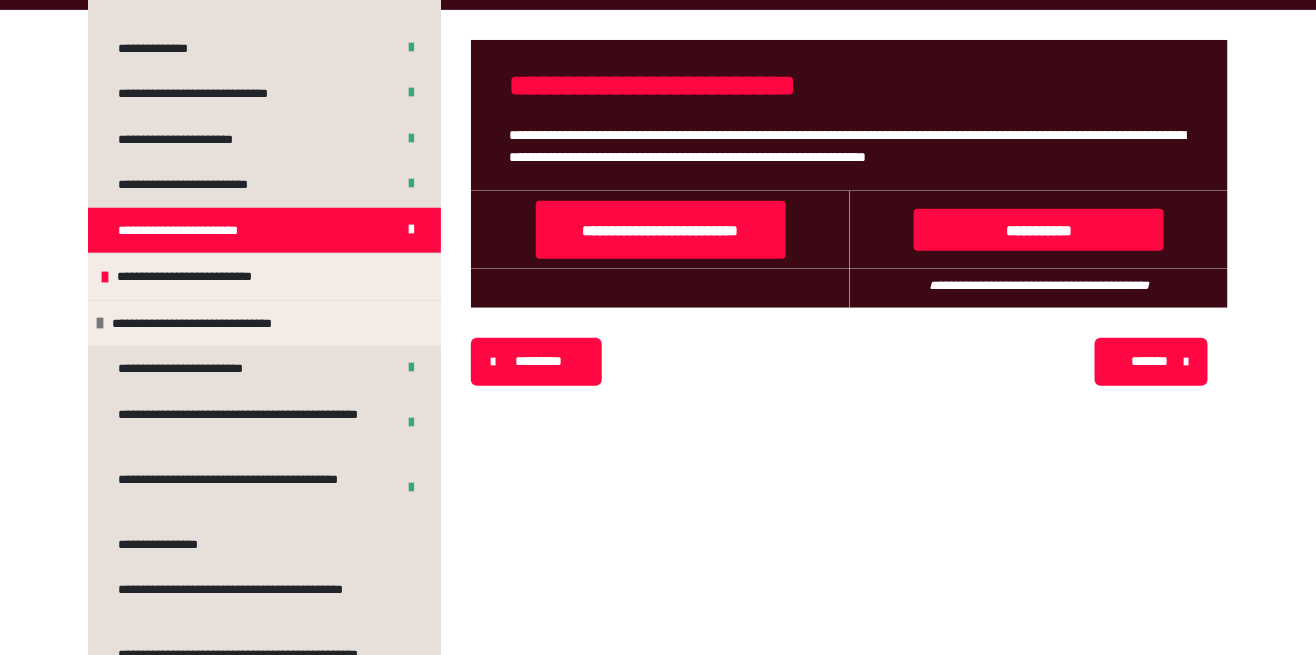 click on "**********" at bounding box center (204, 277) 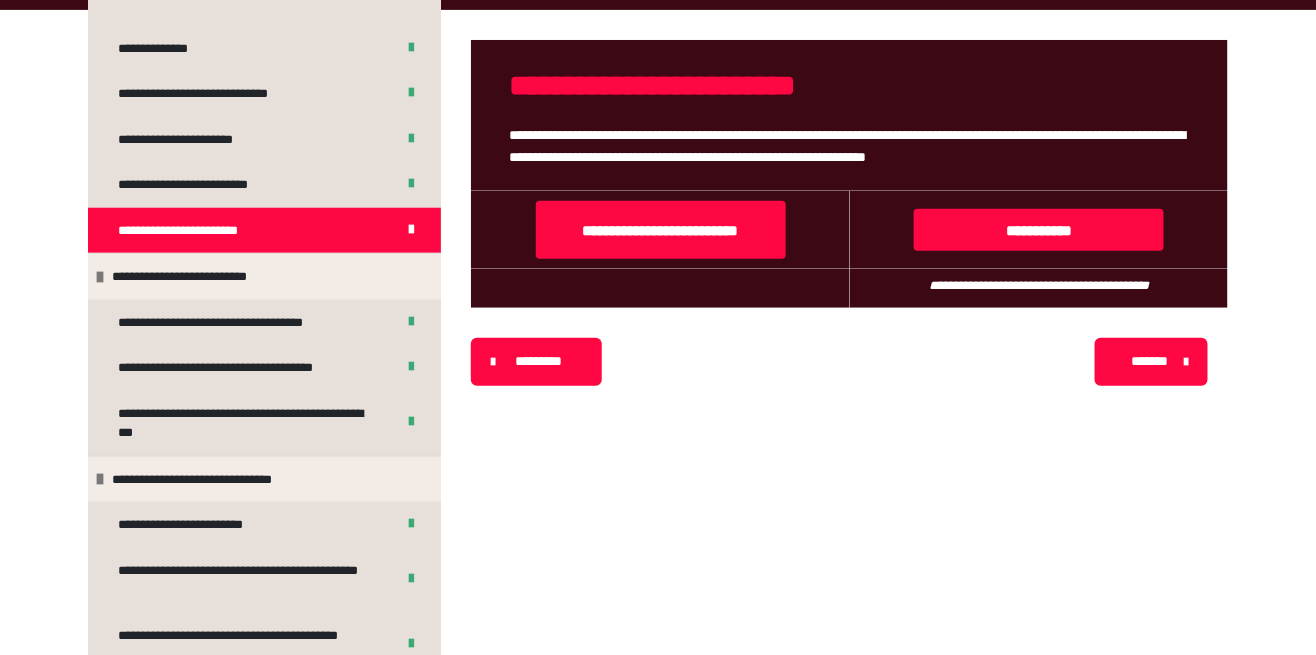click on "**********" at bounding box center (240, 323) 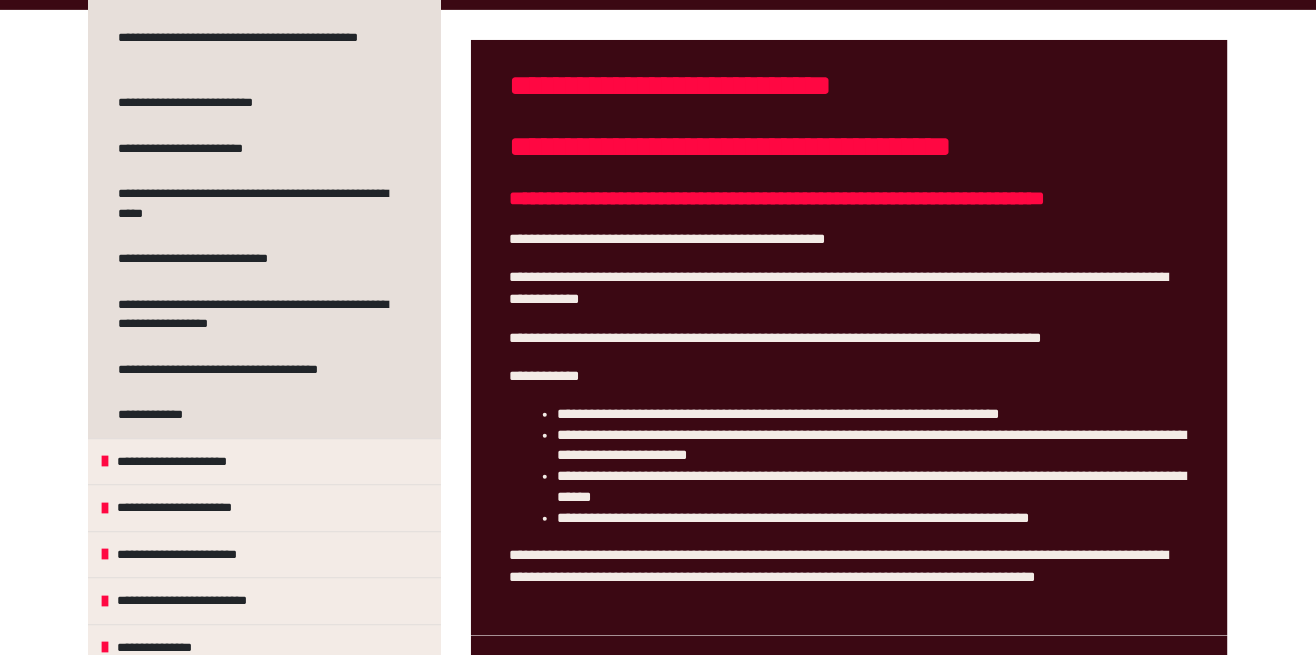 scroll, scrollTop: 1192, scrollLeft: 0, axis: vertical 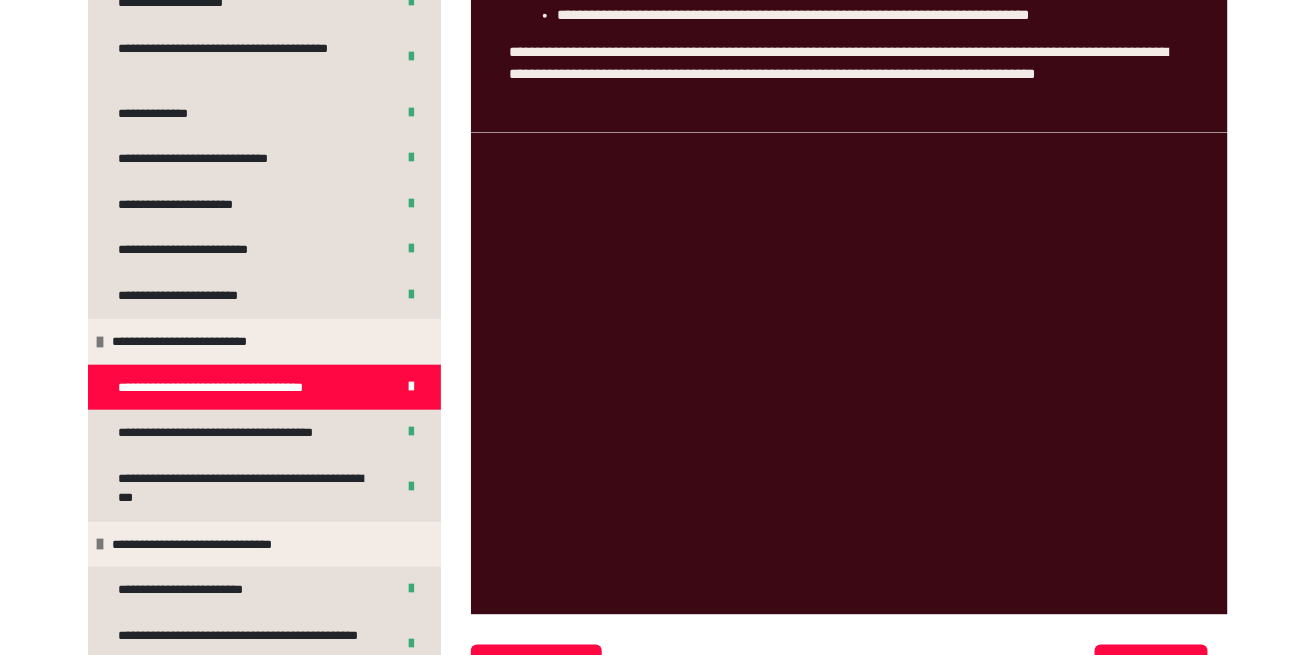 click on "**********" at bounding box center [239, 433] 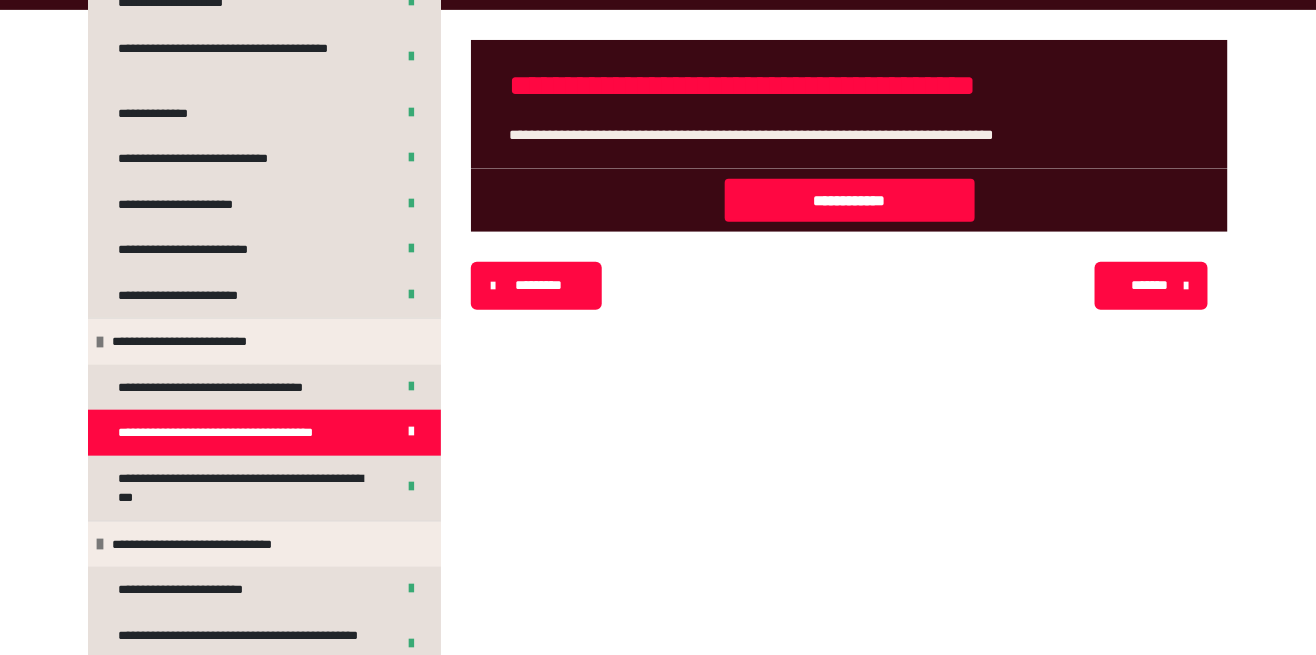 click on "**********" at bounding box center (248, 488) 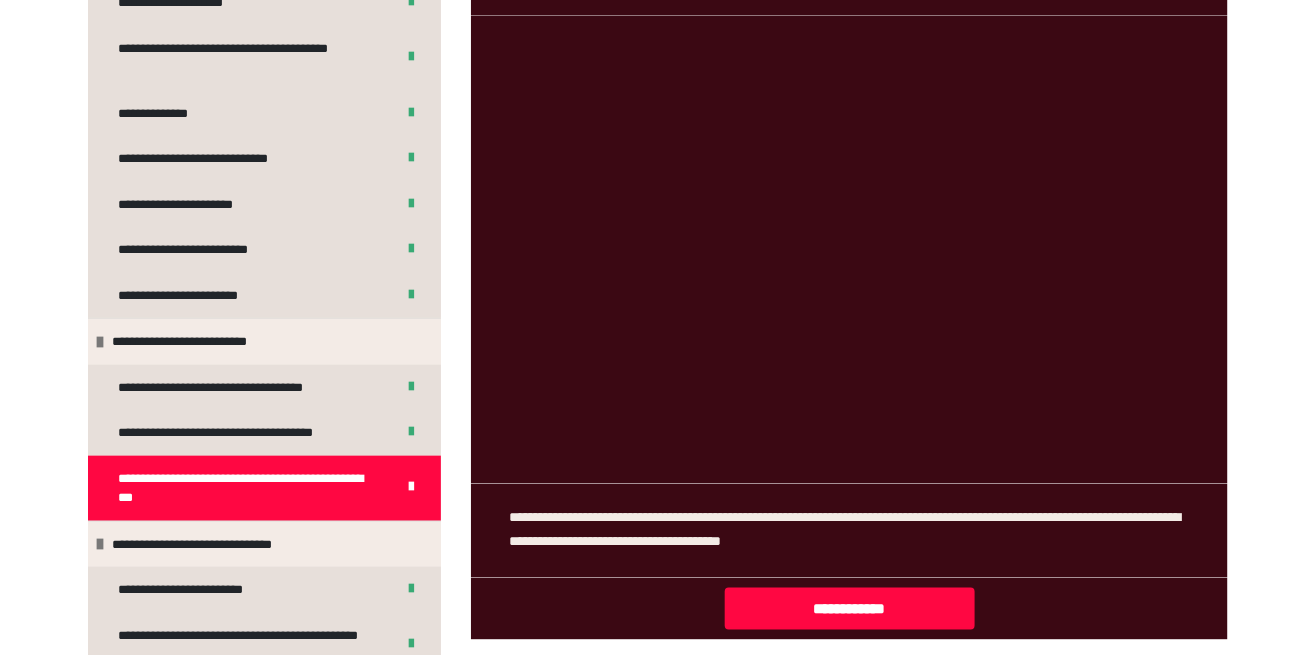 scroll, scrollTop: 823, scrollLeft: 0, axis: vertical 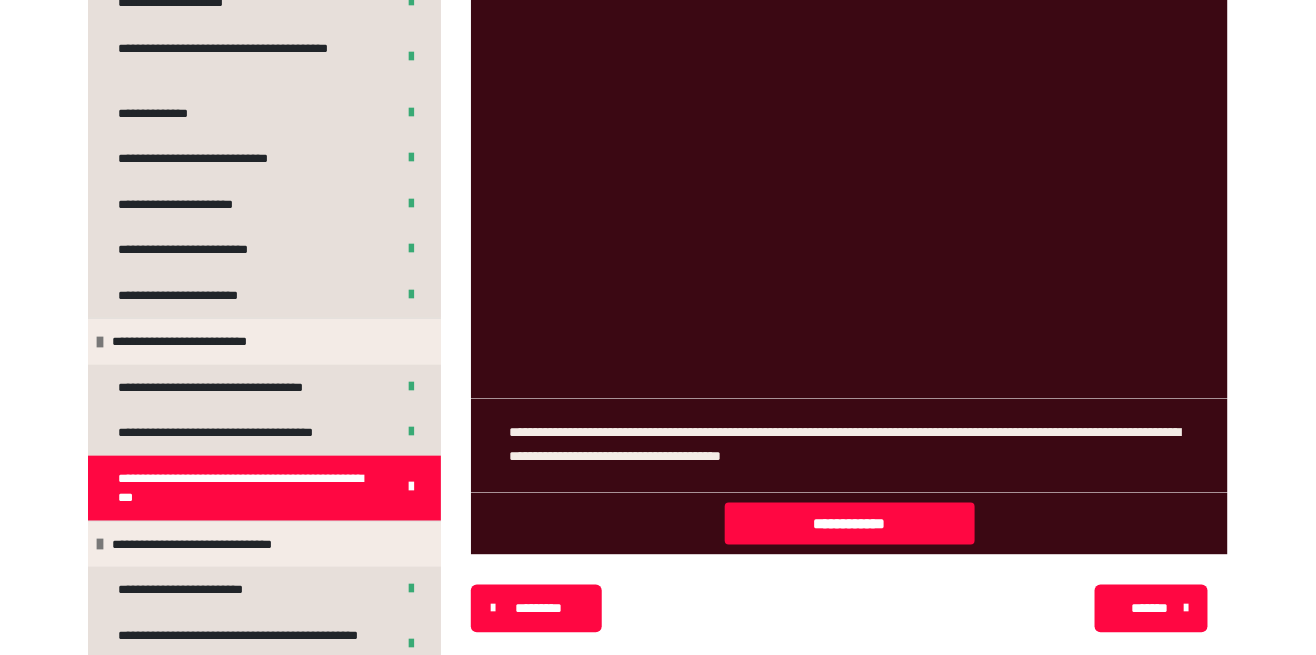 click on "**********" at bounding box center [216, 545] 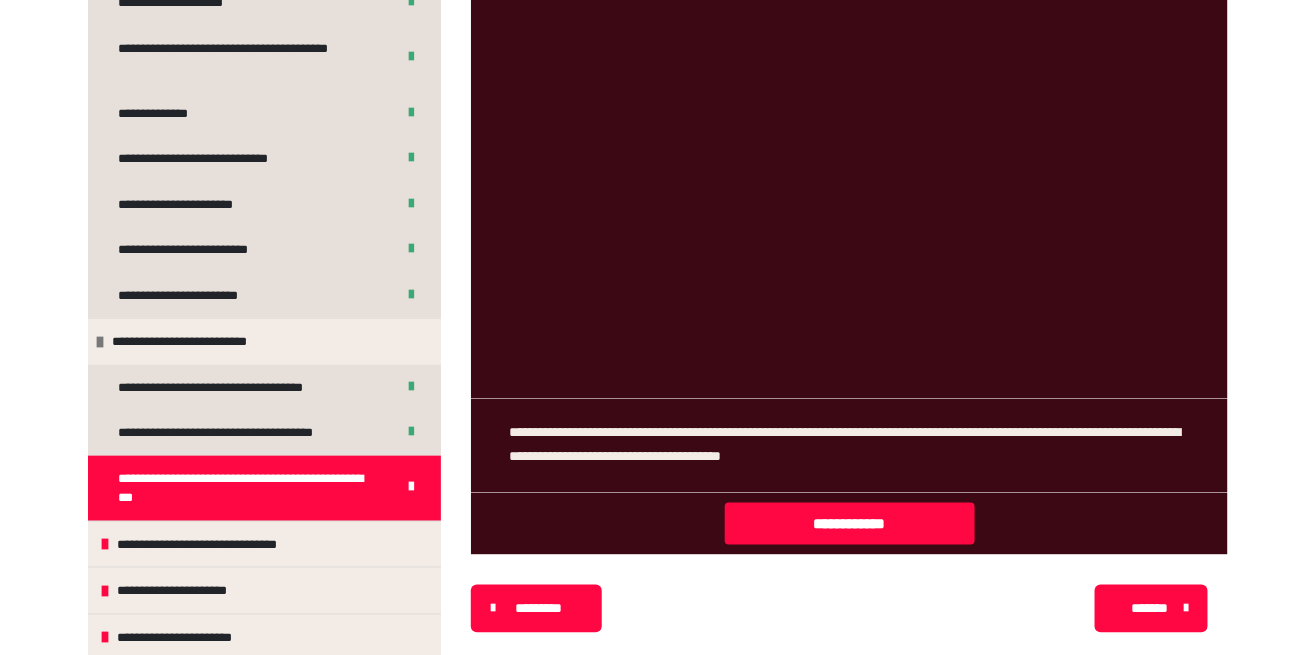 scroll, scrollTop: 393, scrollLeft: 0, axis: vertical 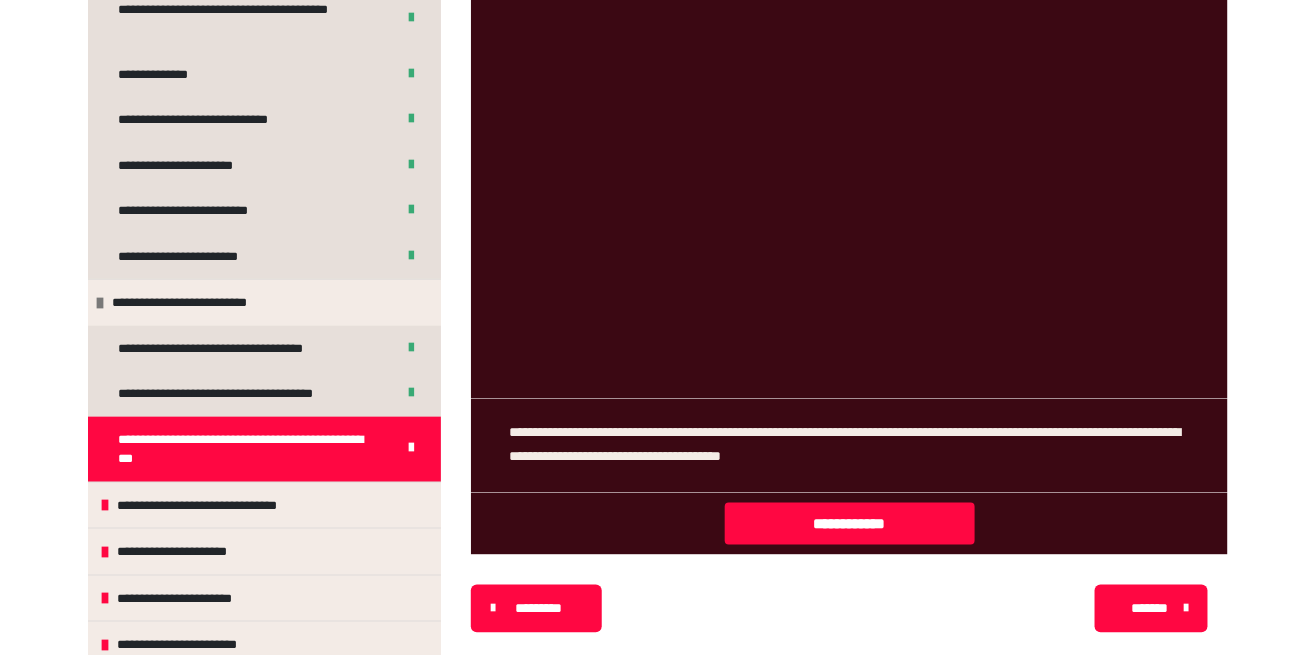 click on "**********" at bounding box center [221, 506] 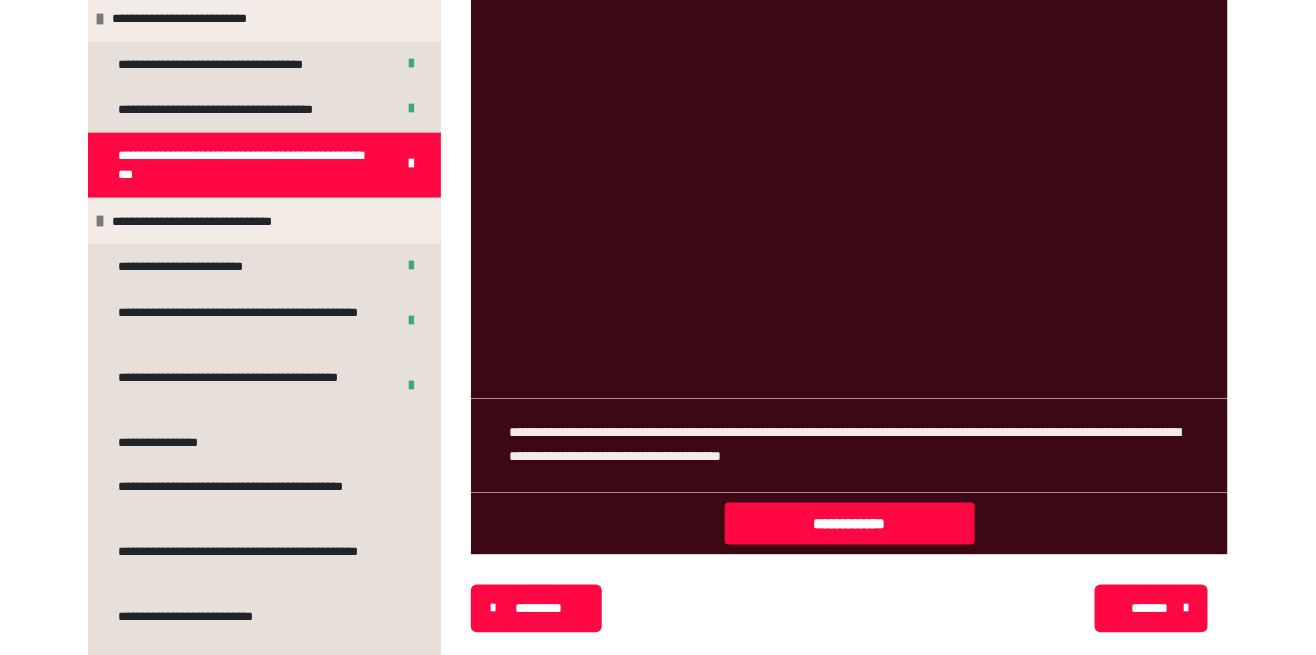 scroll, scrollTop: 696, scrollLeft: 0, axis: vertical 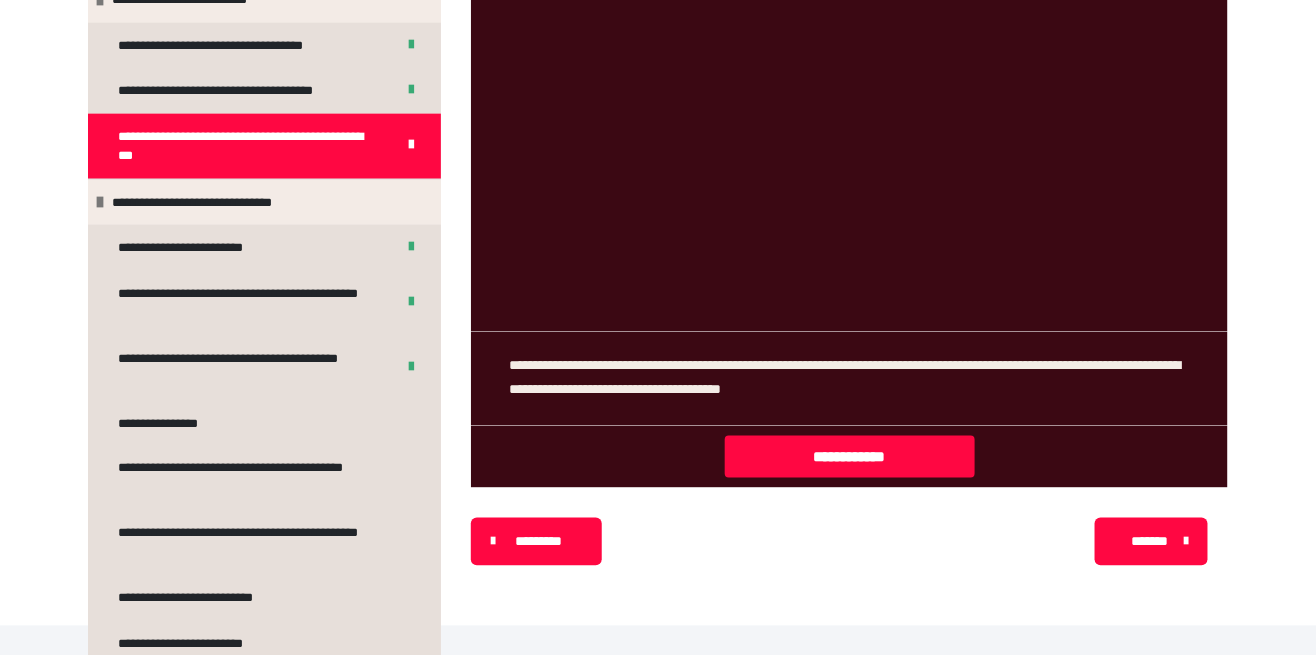 click on "**********" at bounding box center [200, 248] 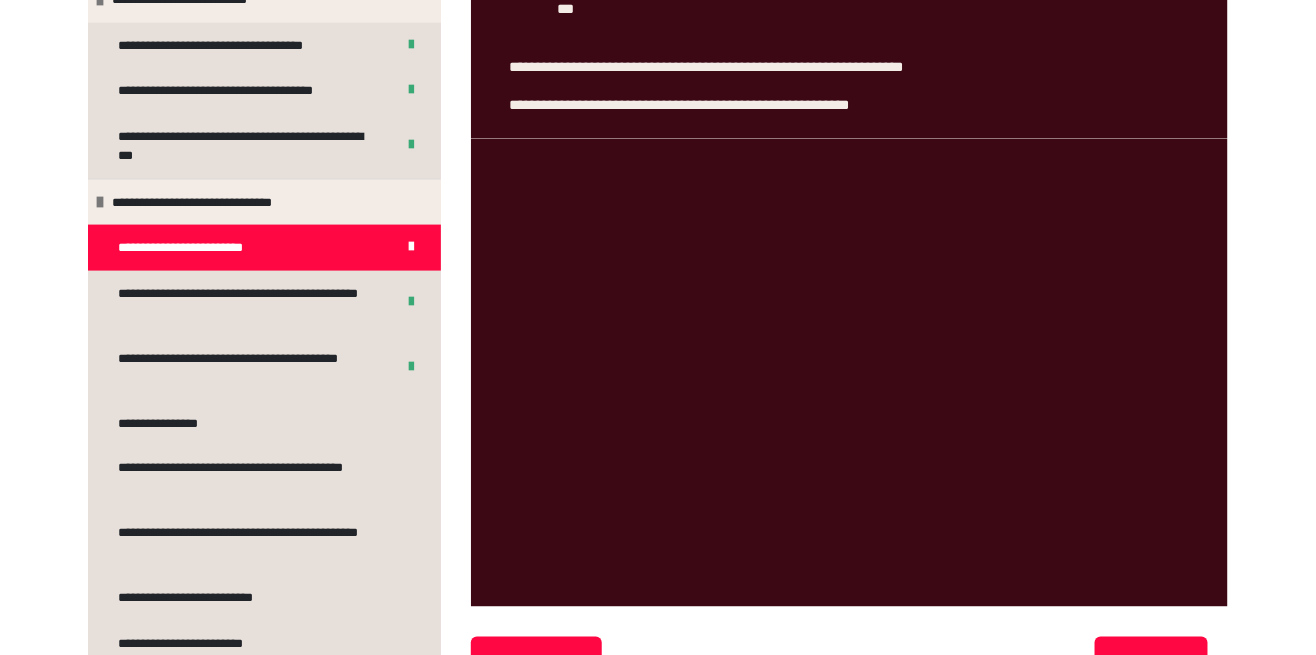 scroll, scrollTop: 740, scrollLeft: 0, axis: vertical 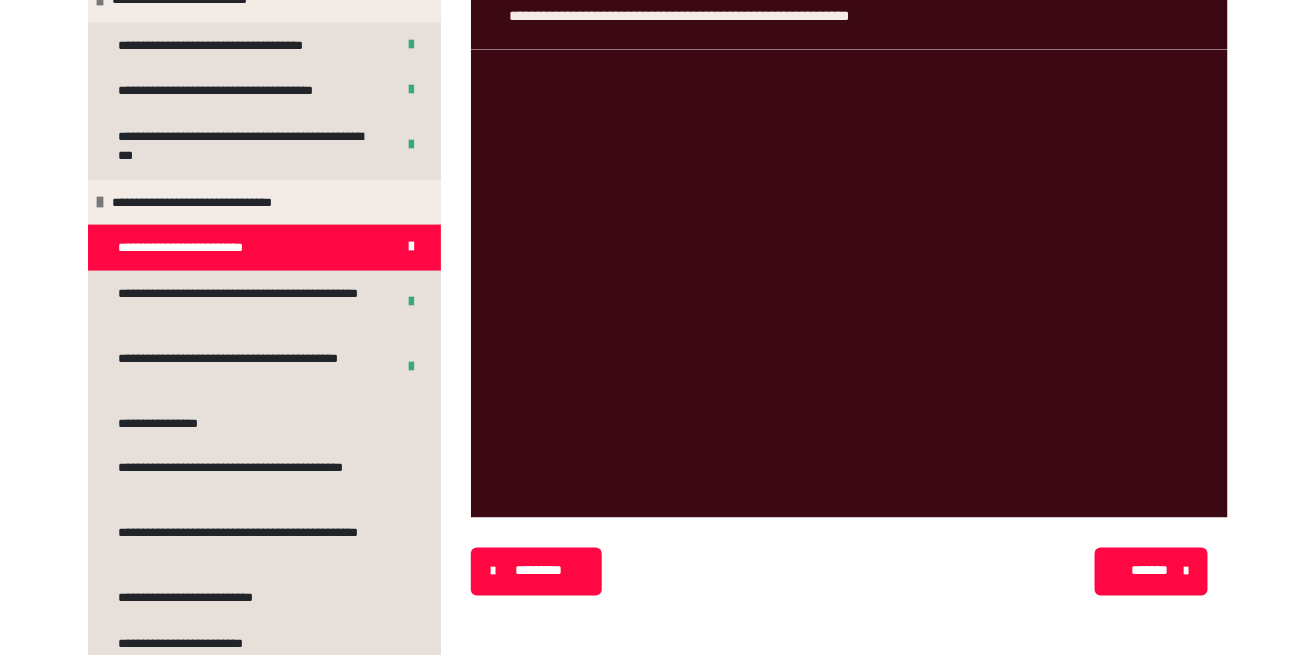 click on "**********" at bounding box center (248, 303) 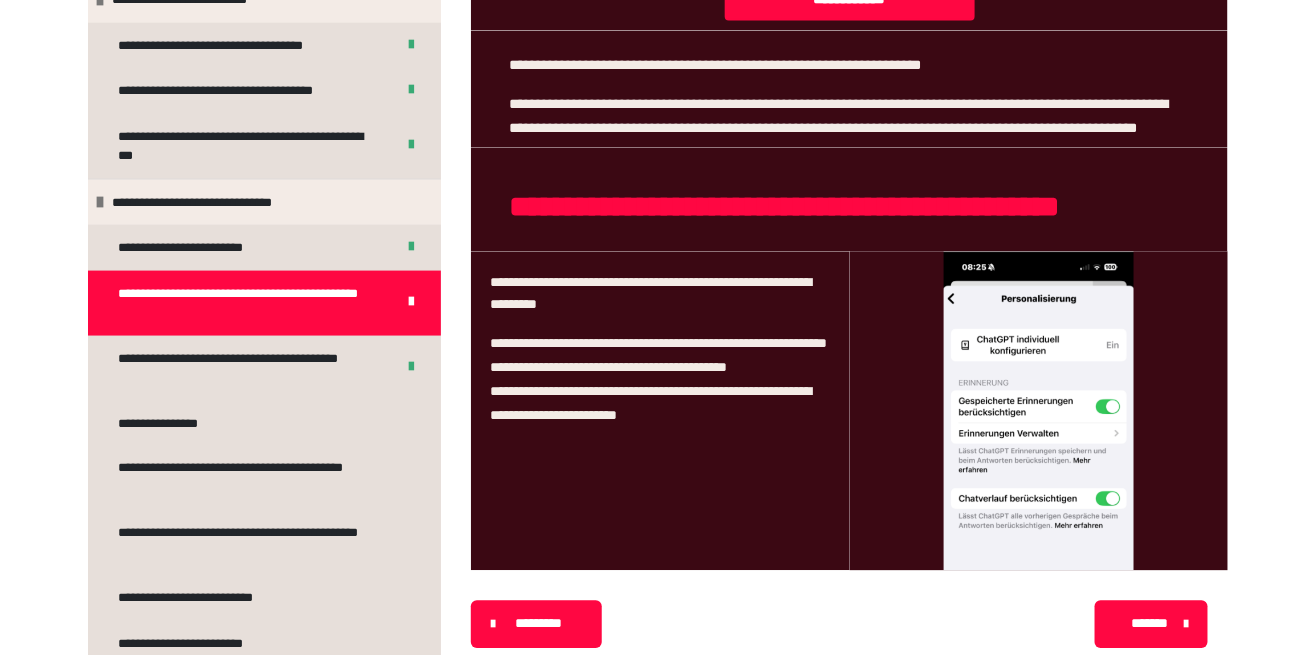 scroll, scrollTop: 1429, scrollLeft: 0, axis: vertical 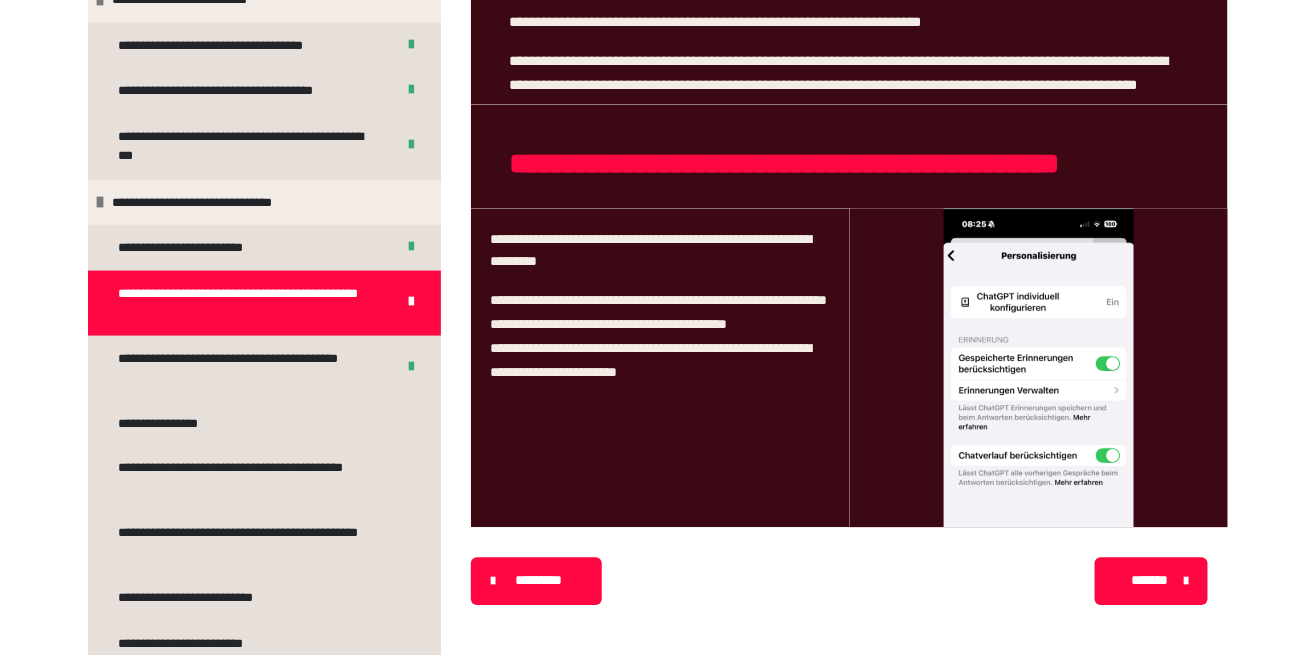 click on "**********" at bounding box center (248, 368) 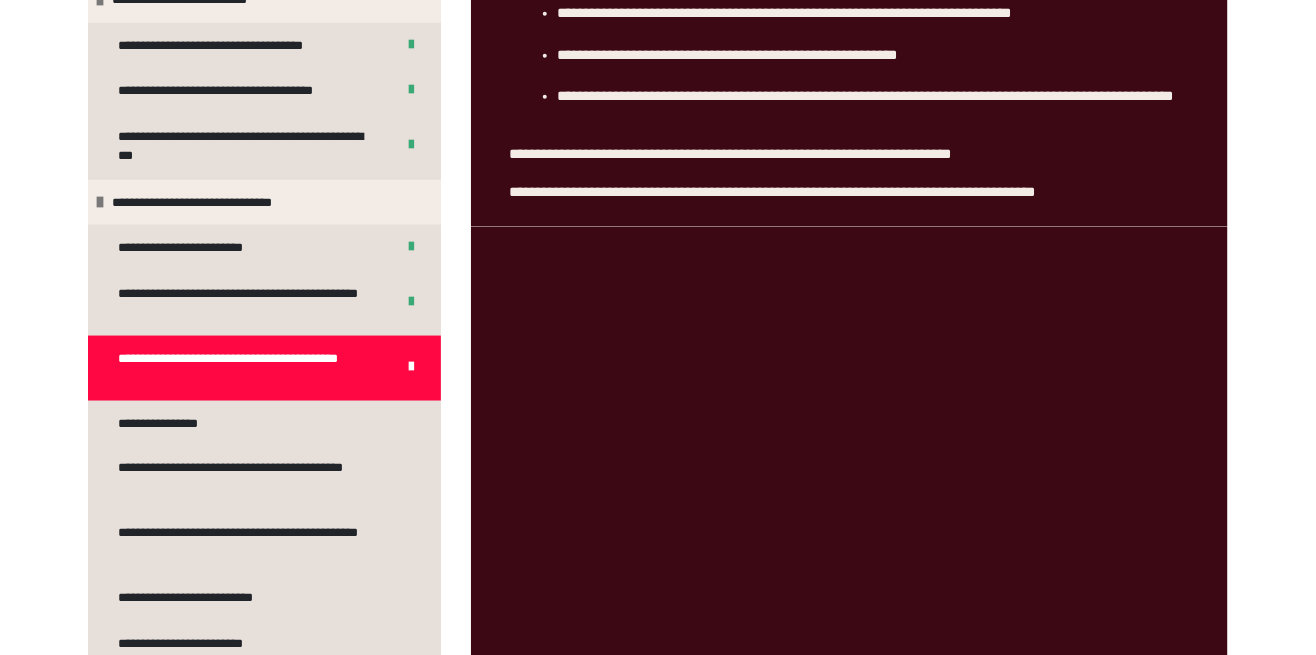 scroll, scrollTop: 640, scrollLeft: 0, axis: vertical 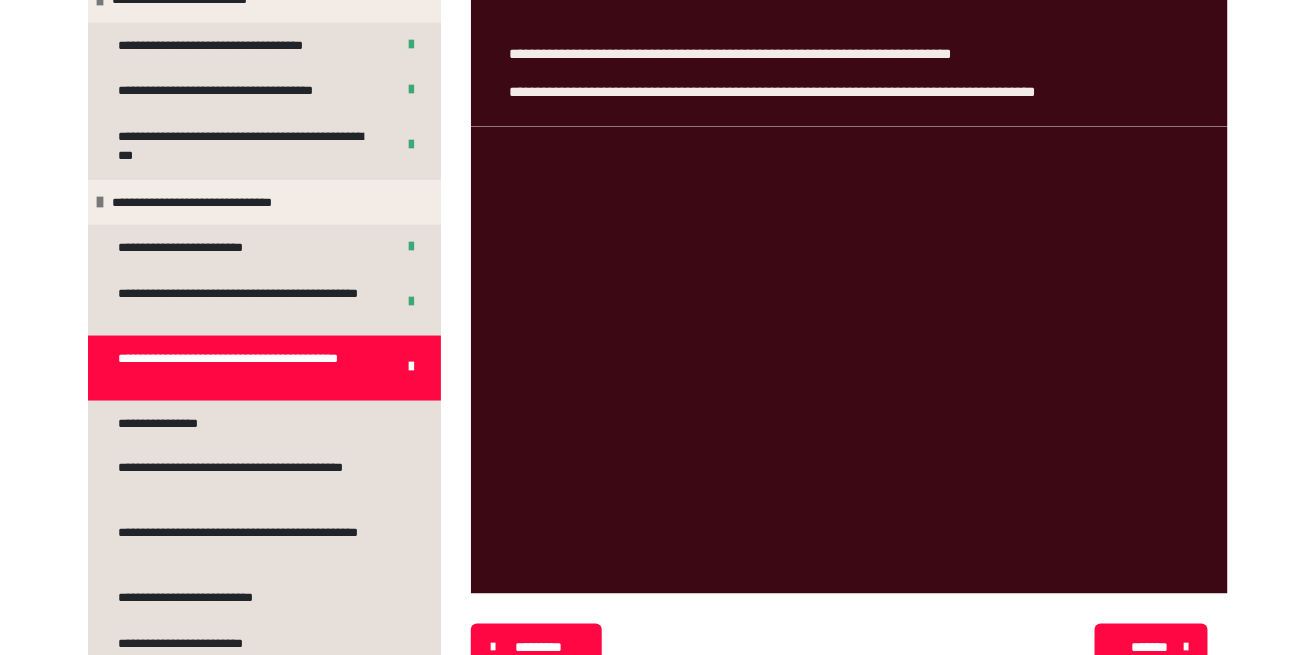 click on "**********" at bounding box center [173, 424] 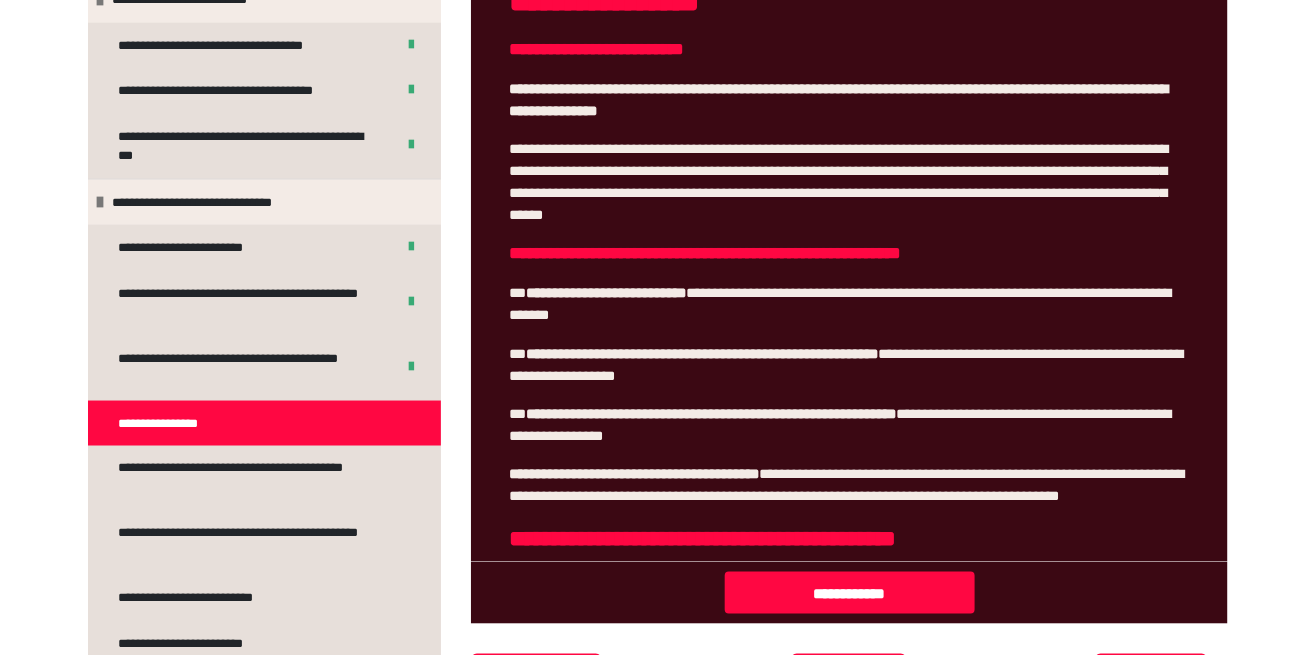 scroll, scrollTop: 48, scrollLeft: 0, axis: vertical 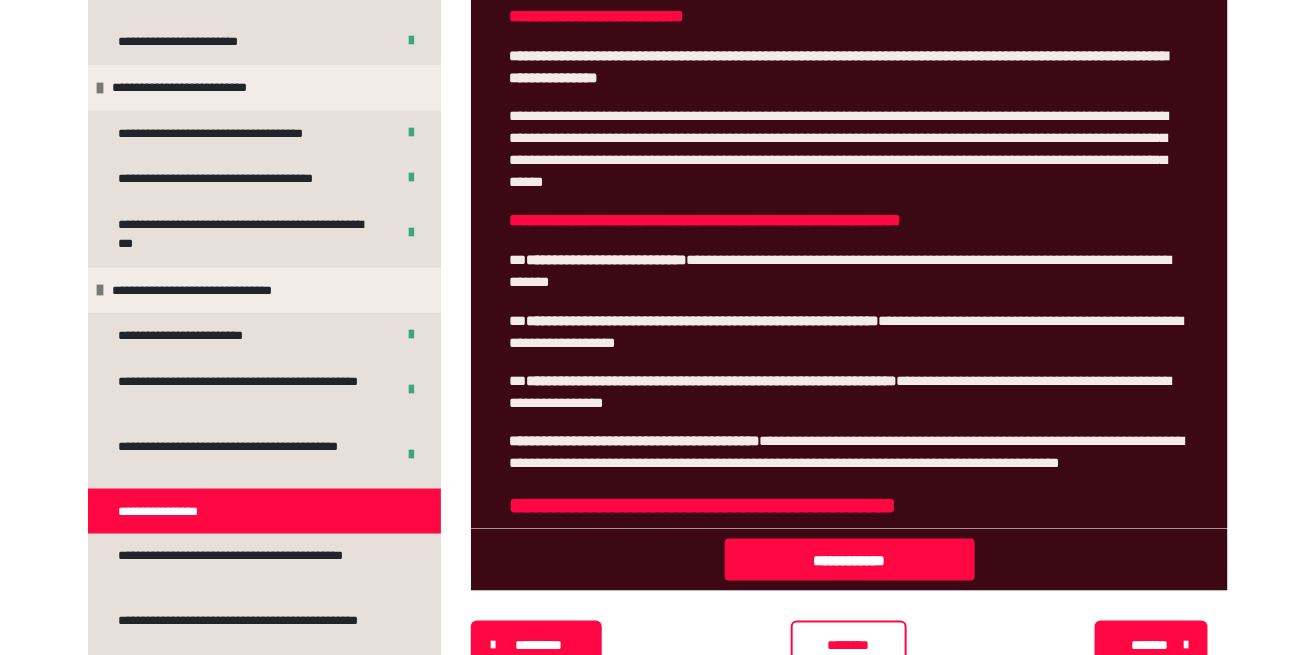 click on "**********" at bounding box center (850, 560) 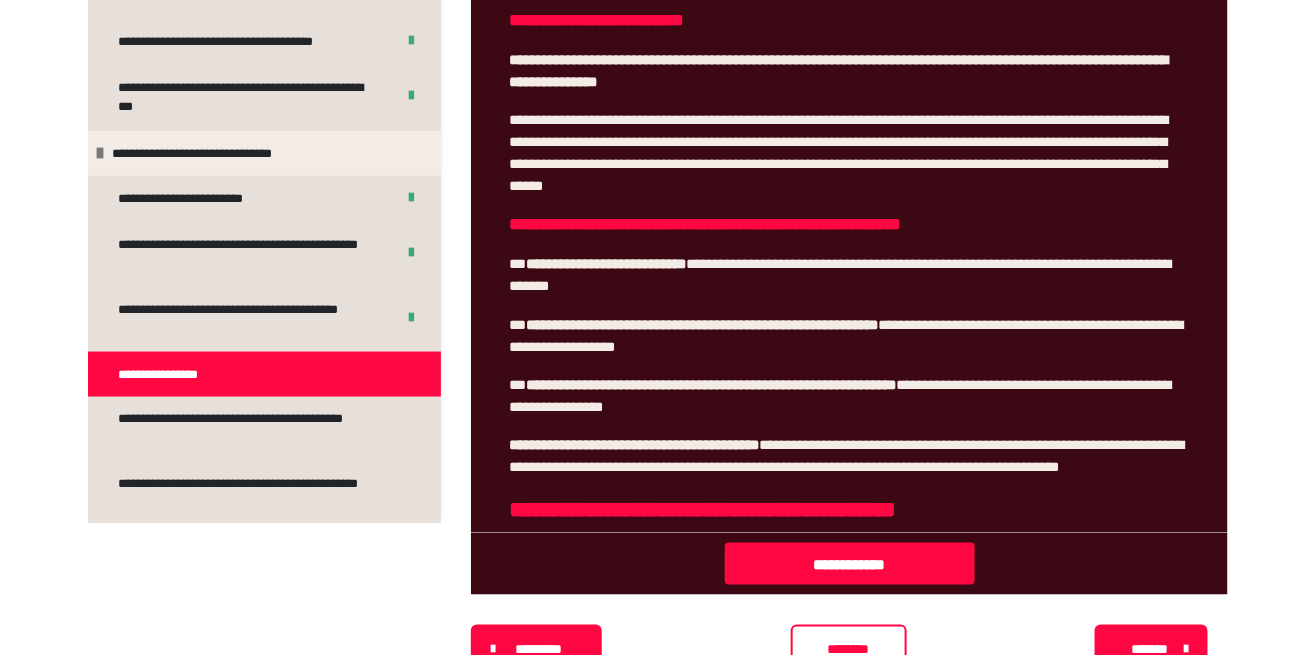 scroll, scrollTop: 0, scrollLeft: 0, axis: both 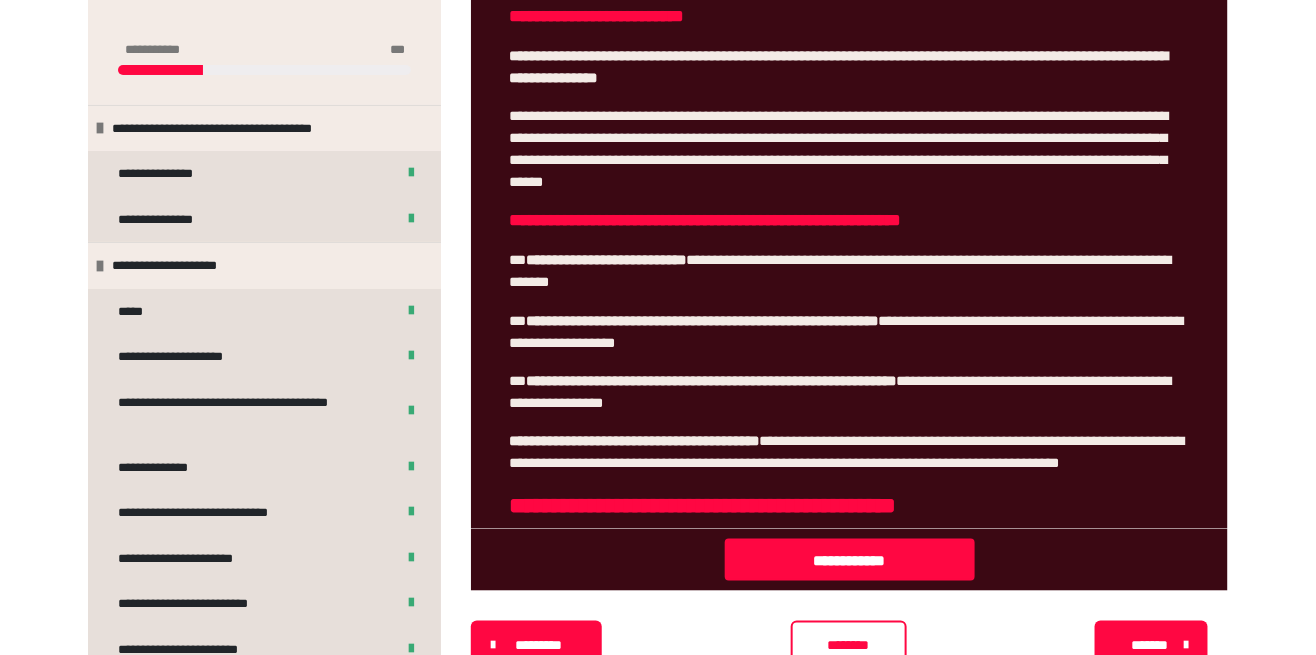 click on "**********" at bounding box center [711, 381] 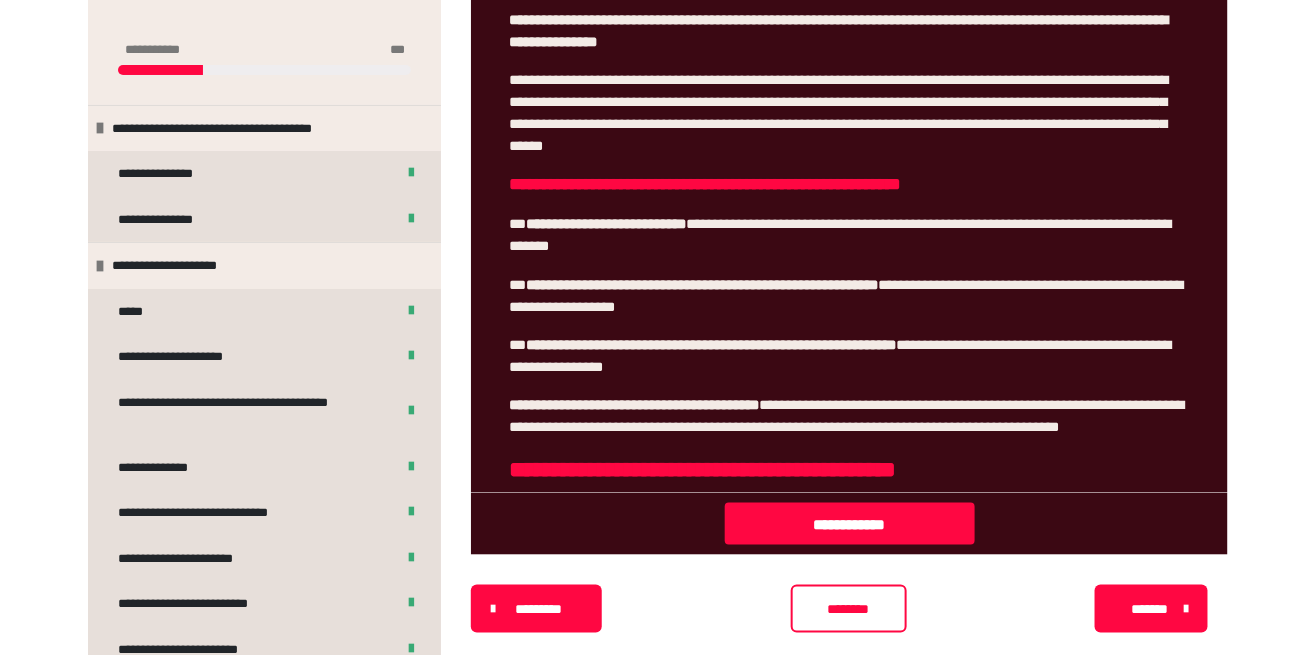 scroll, scrollTop: 490, scrollLeft: 0, axis: vertical 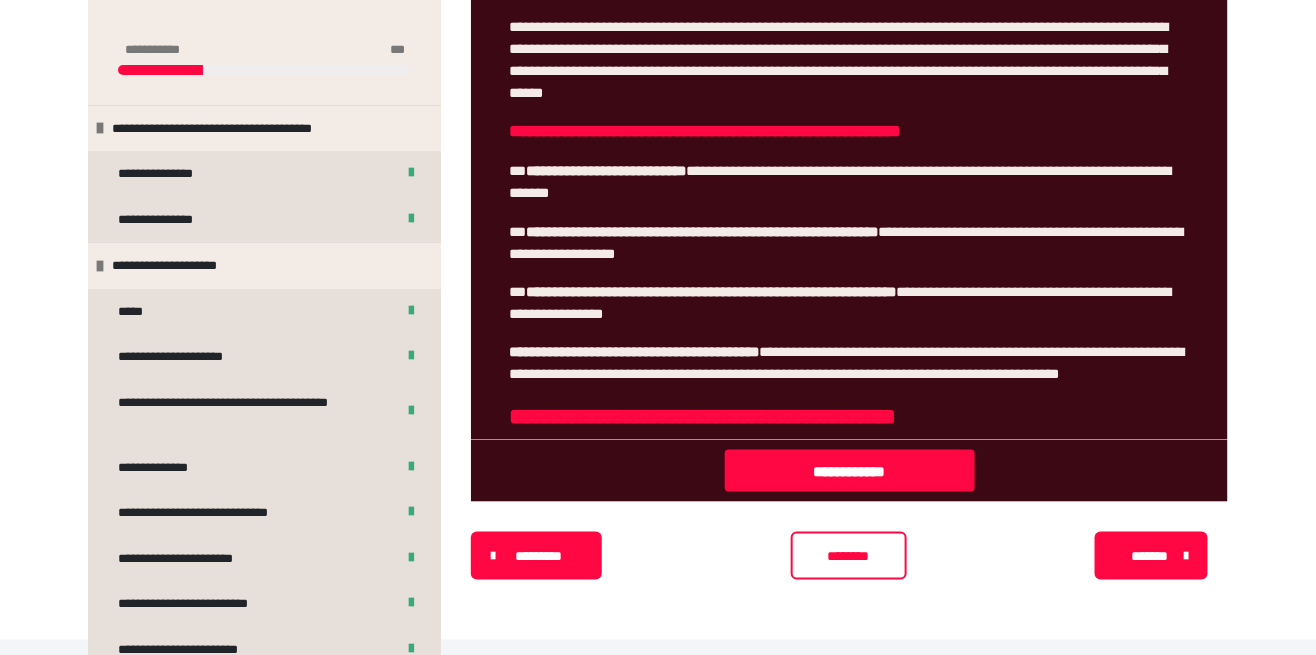 click on "**********" at bounding box center (702, 416) 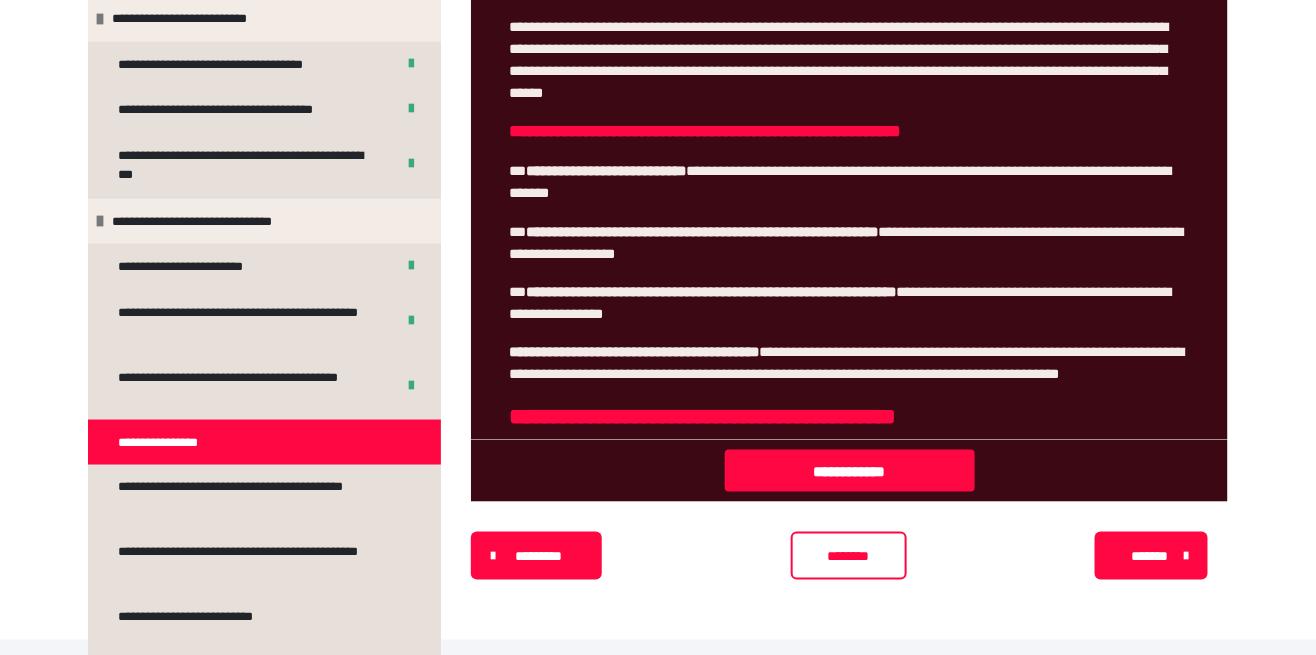 scroll, scrollTop: 685, scrollLeft: 0, axis: vertical 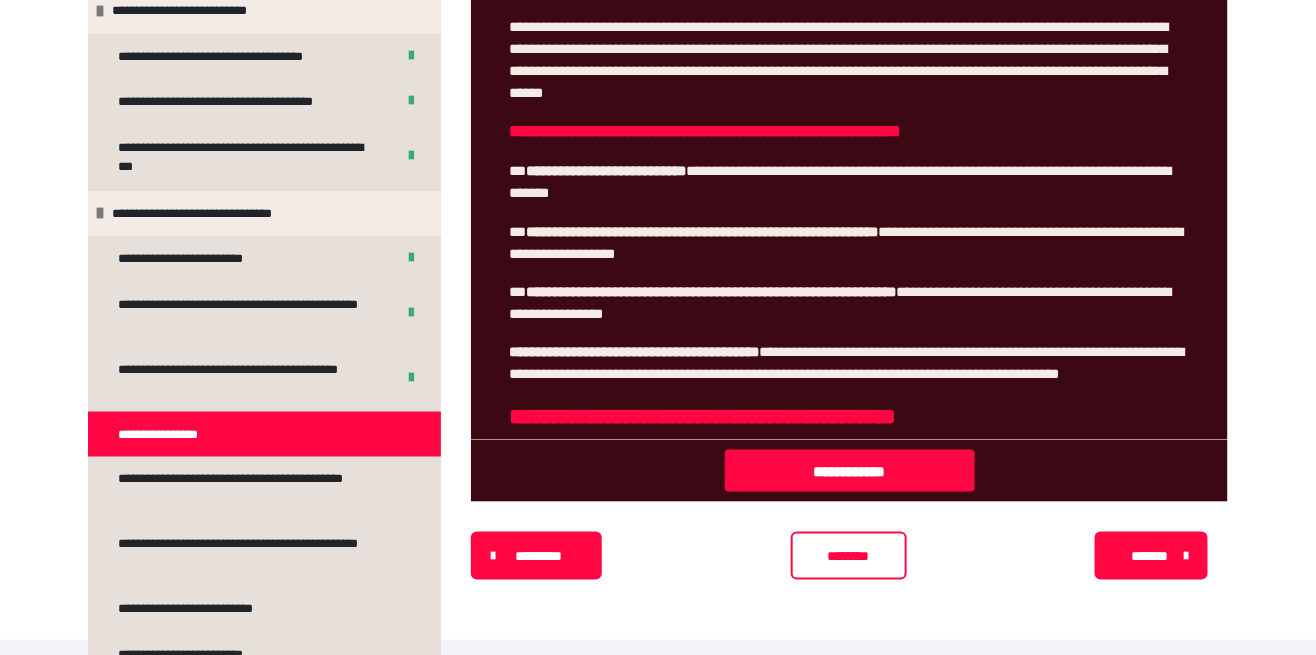 click on "********" at bounding box center (849, 556) 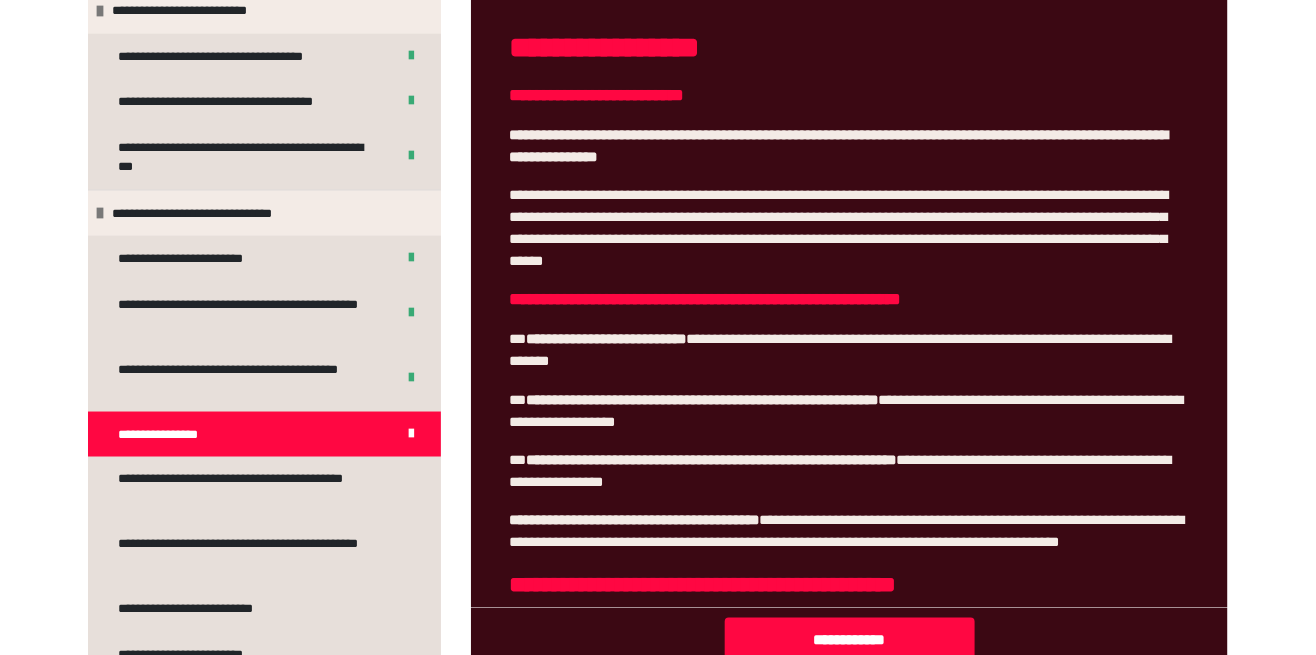 scroll, scrollTop: 286, scrollLeft: 0, axis: vertical 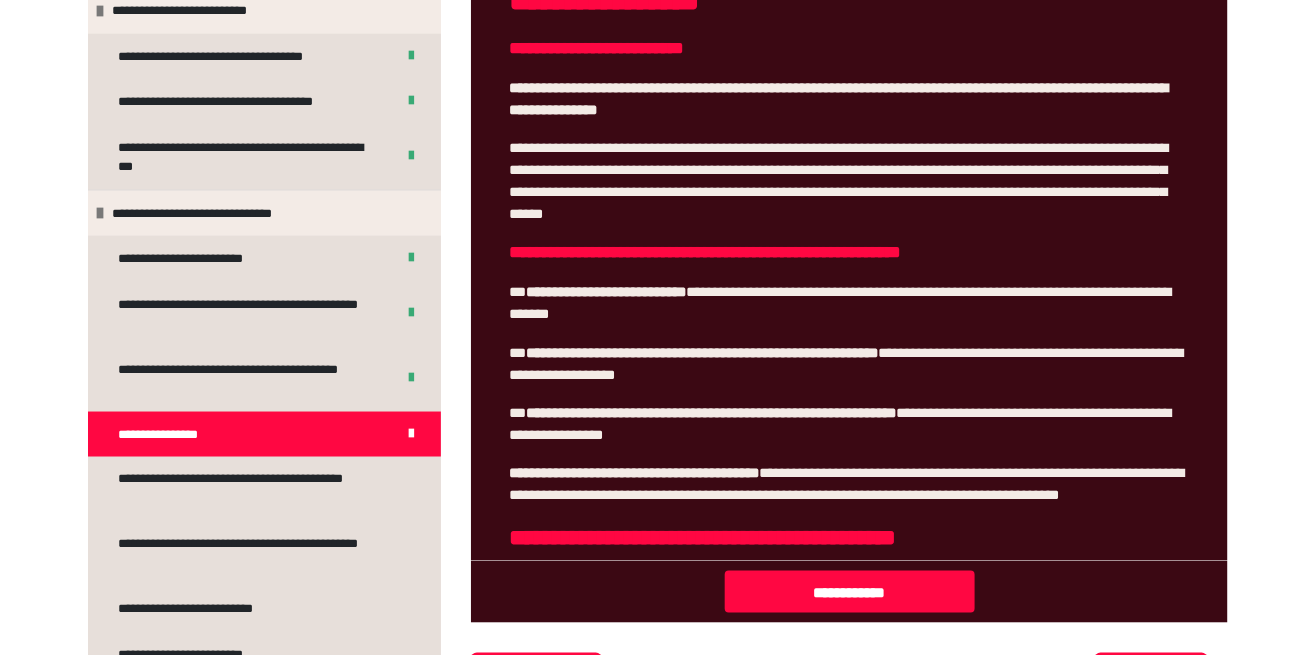 click on "**********" at bounding box center (256, 489) 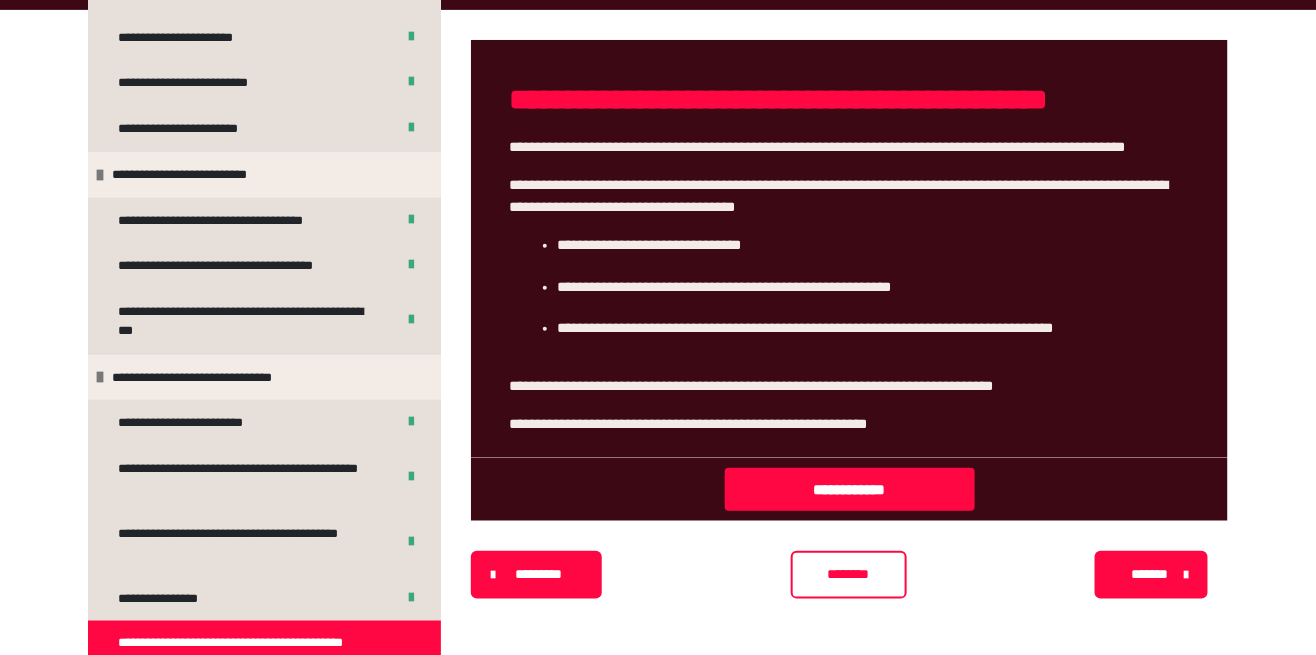 scroll, scrollTop: 525, scrollLeft: 0, axis: vertical 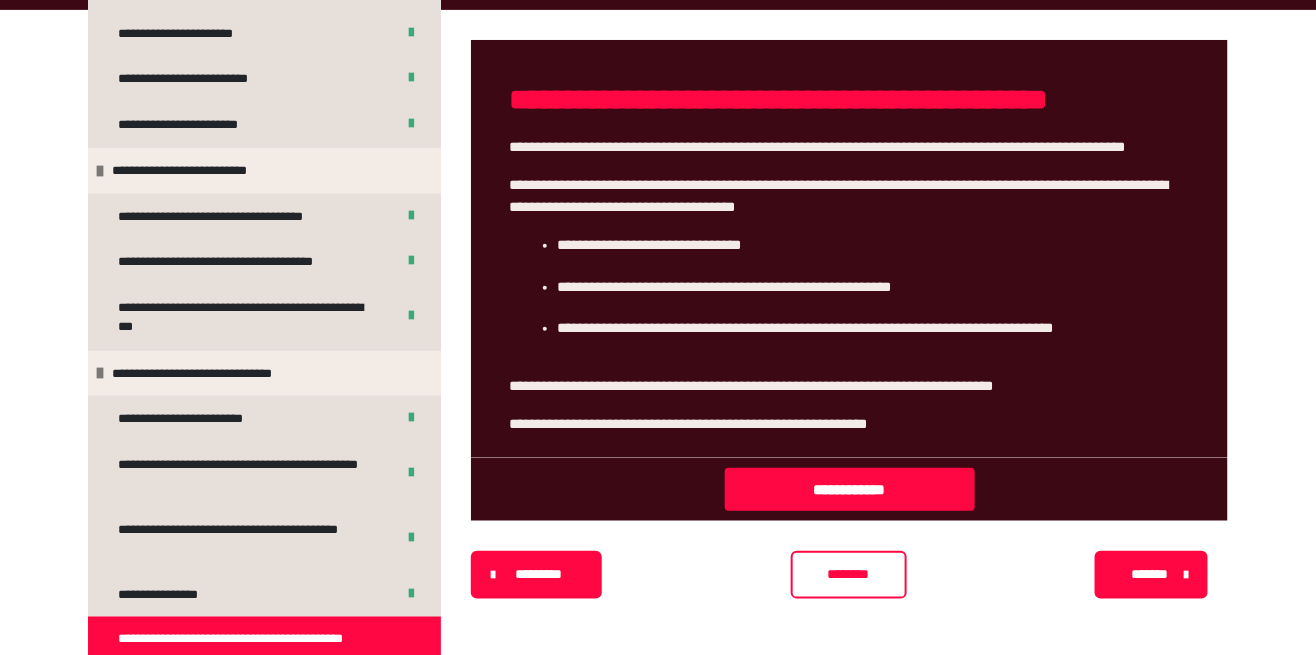 click on "**********" at bounding box center (850, 489) 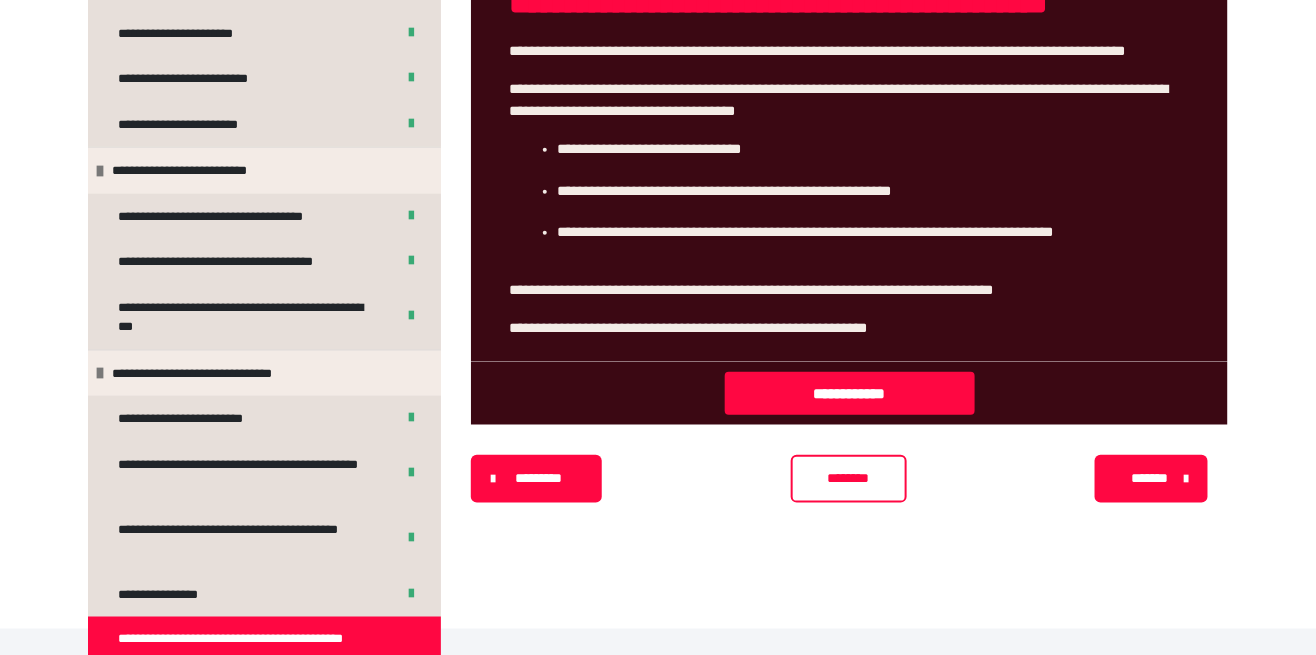scroll, scrollTop: 197, scrollLeft: 0, axis: vertical 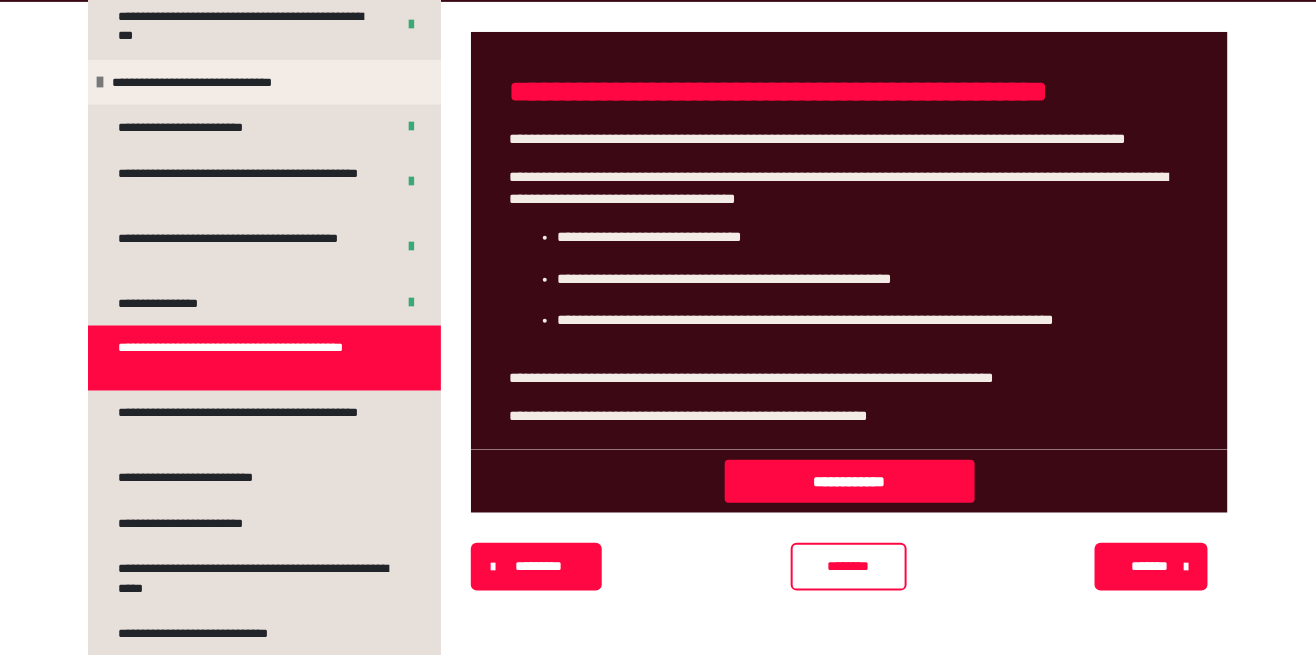click on "********" at bounding box center [849, 566] 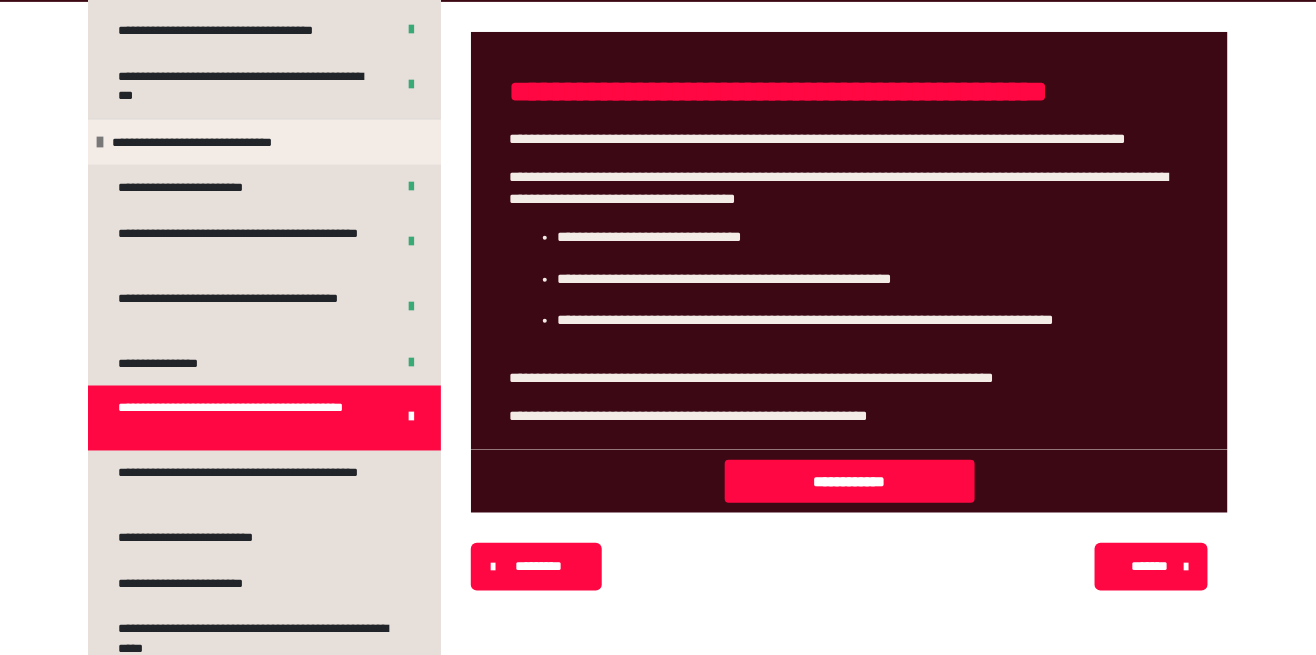 scroll, scrollTop: 773, scrollLeft: 0, axis: vertical 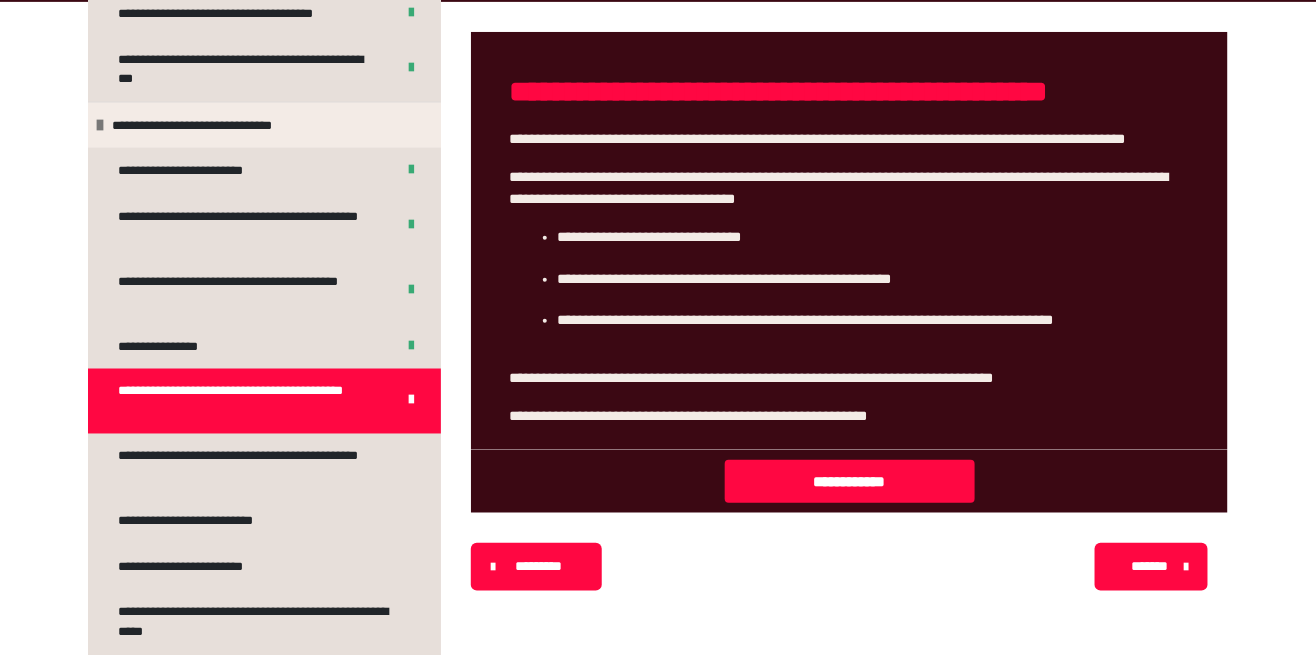 click on "**********" at bounding box center [256, 466] 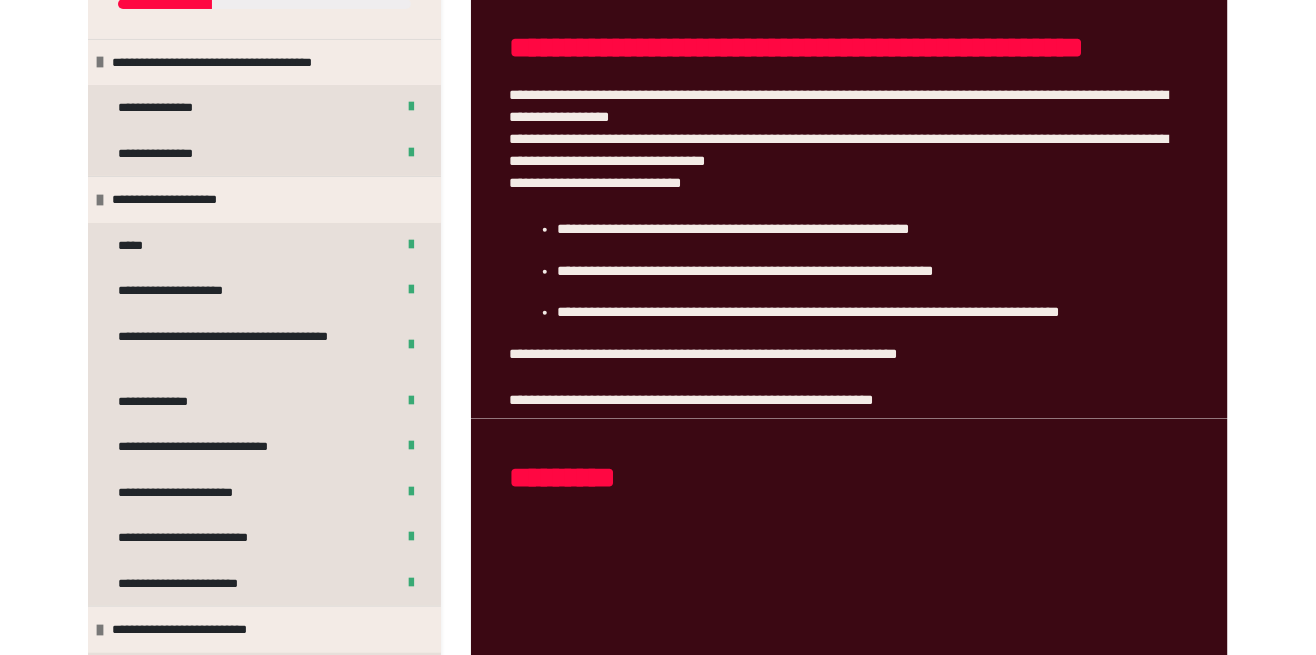 scroll, scrollTop: 173, scrollLeft: 0, axis: vertical 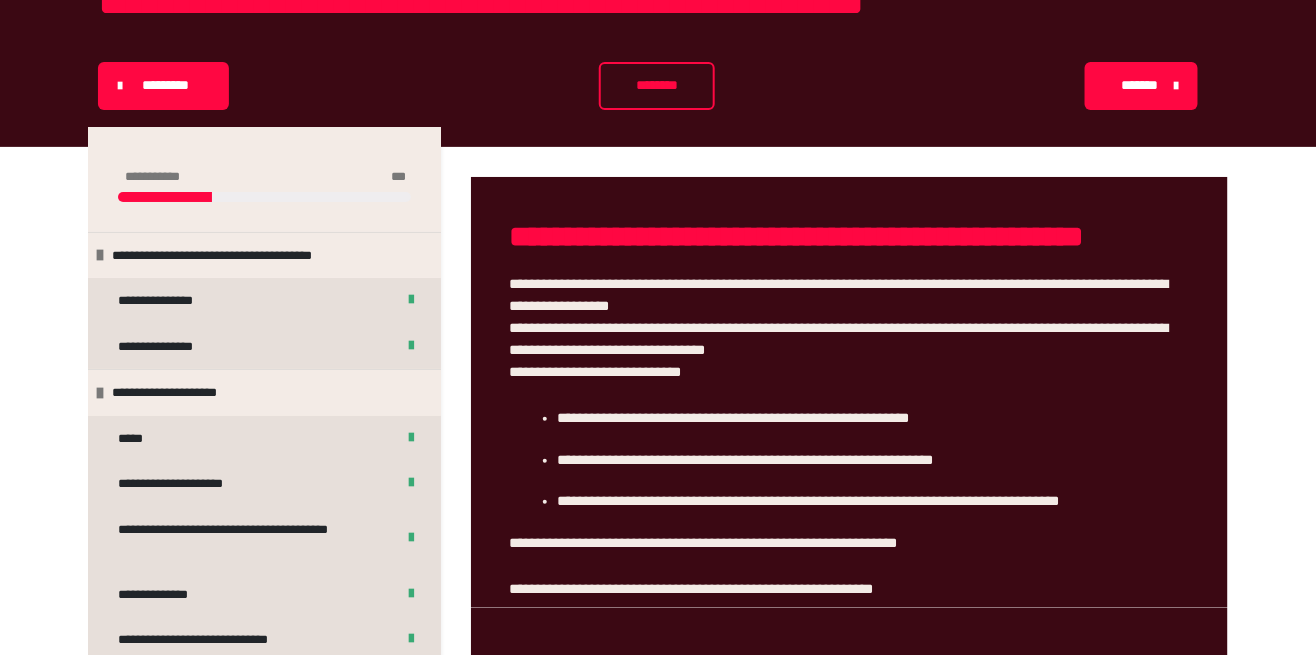 click on "**********" at bounding box center (849, 372) 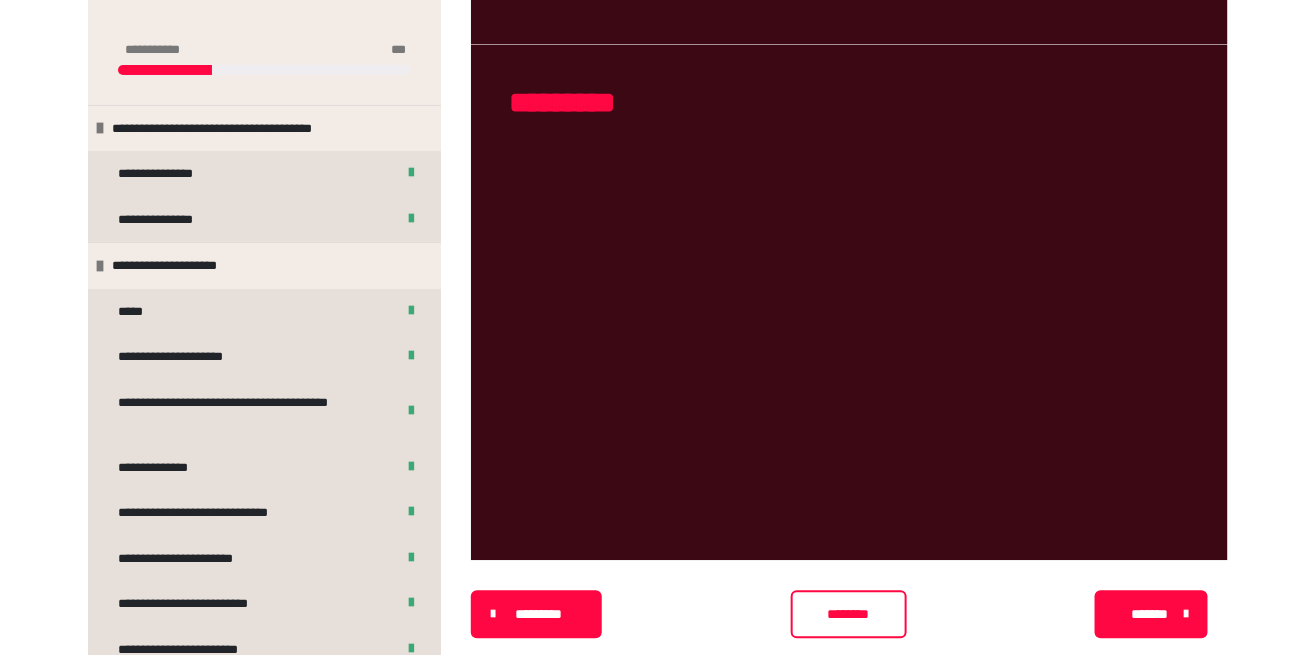 scroll, scrollTop: 1201, scrollLeft: 0, axis: vertical 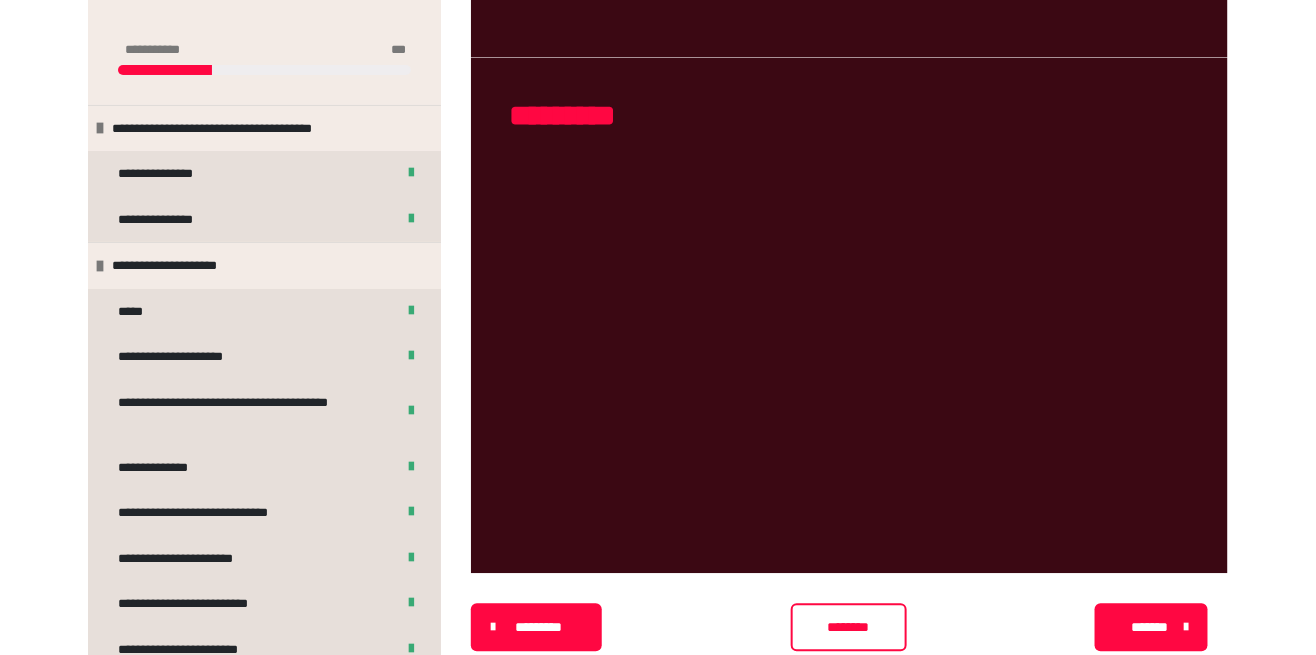 click on "********" at bounding box center (849, 627) 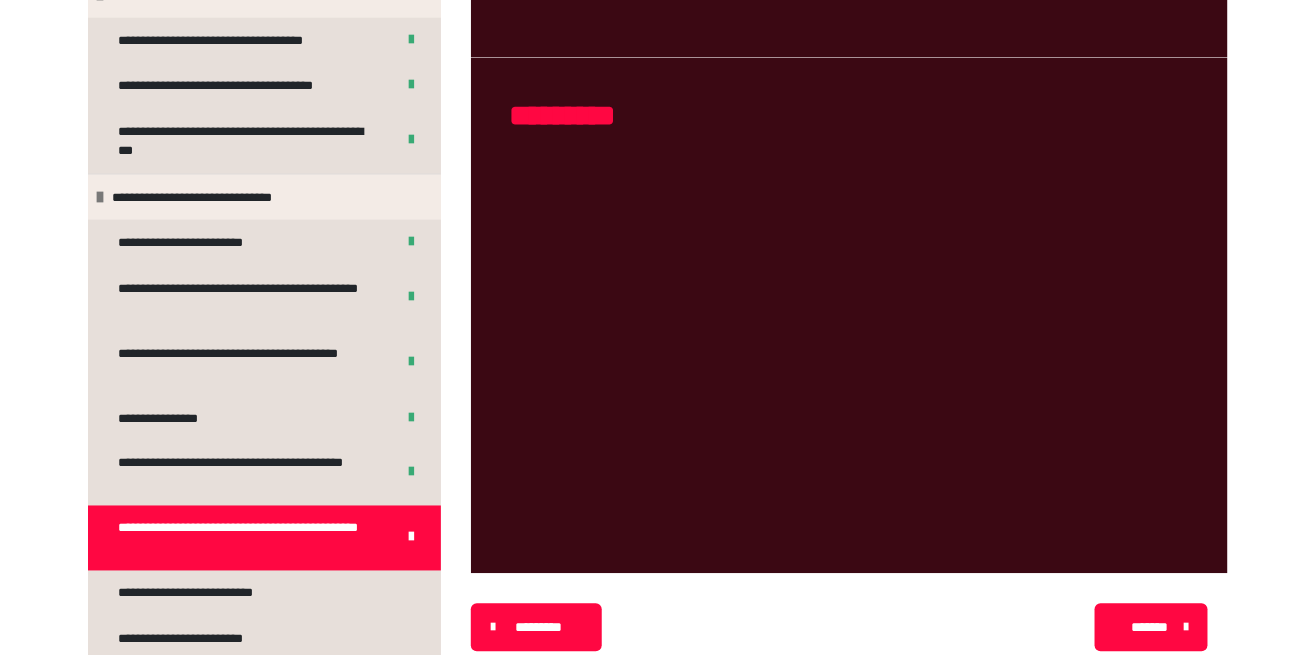 scroll, scrollTop: 1102, scrollLeft: 0, axis: vertical 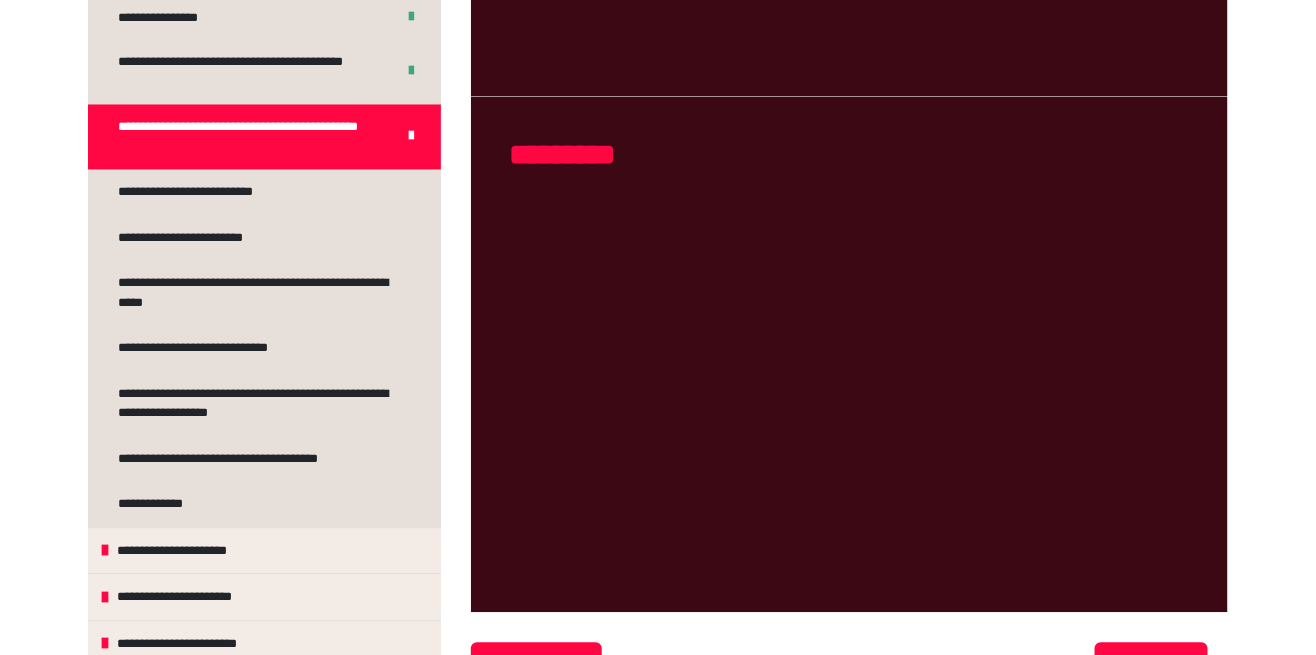 click on "**********" at bounding box center [210, 193] 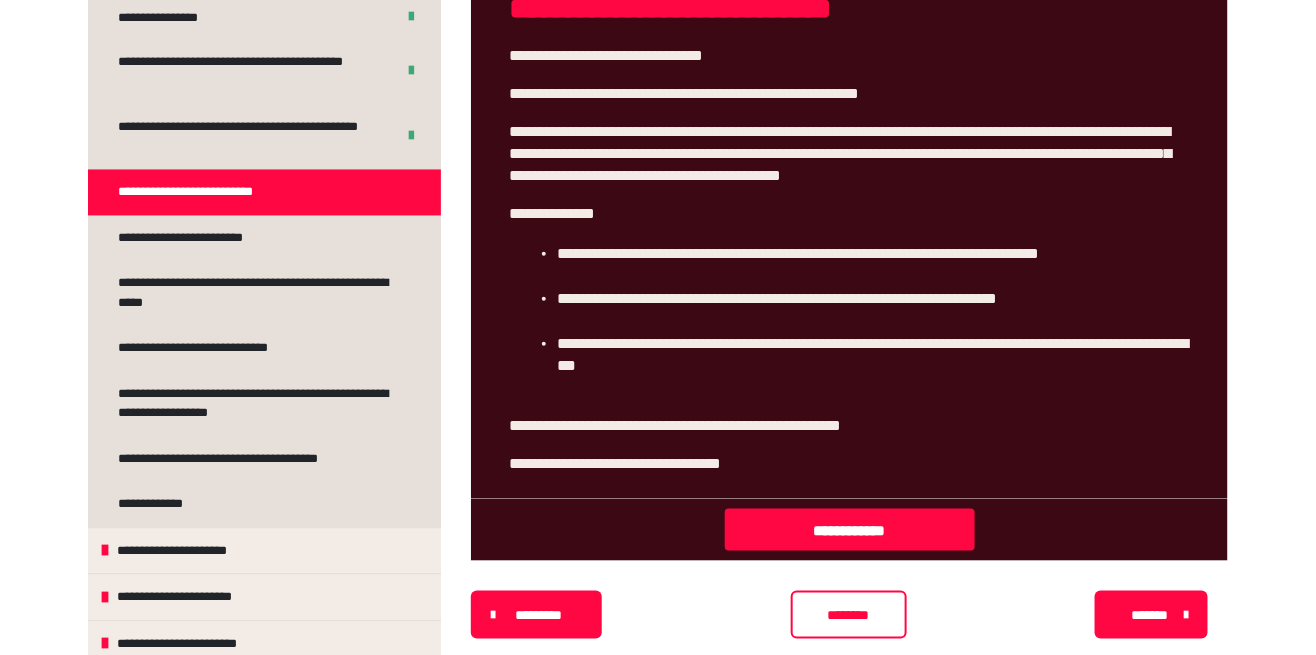 scroll, scrollTop: 436, scrollLeft: 0, axis: vertical 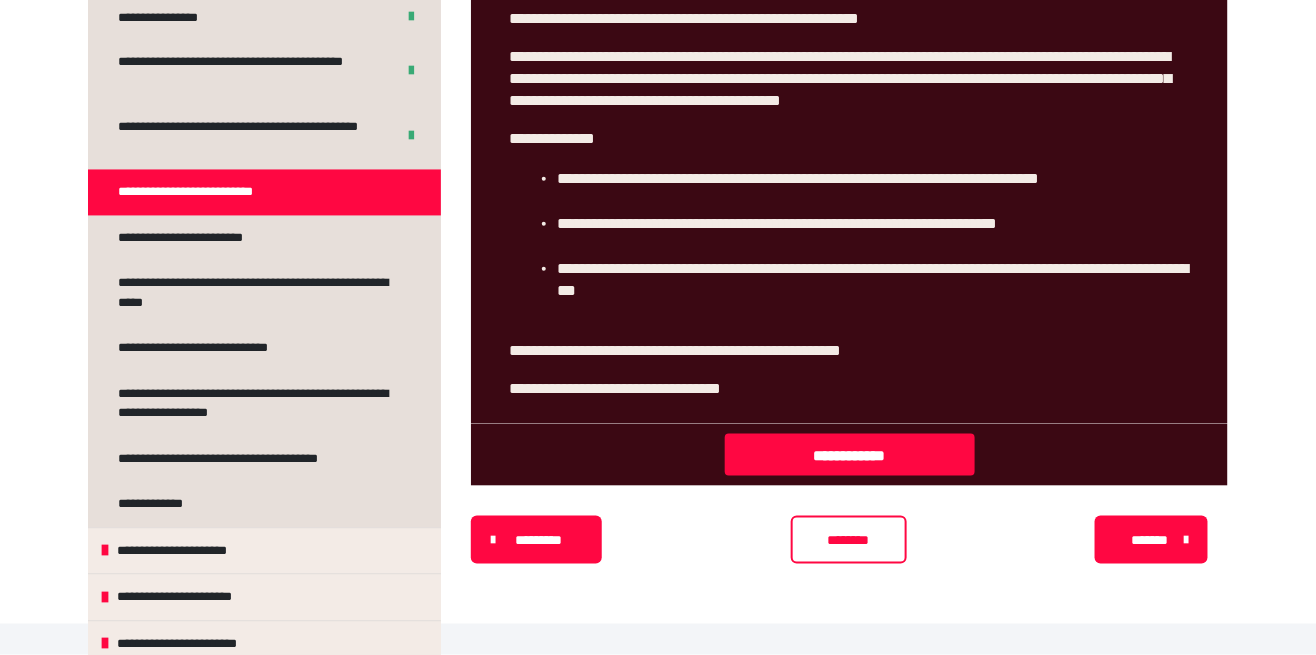 click on "**********" at bounding box center (850, 455) 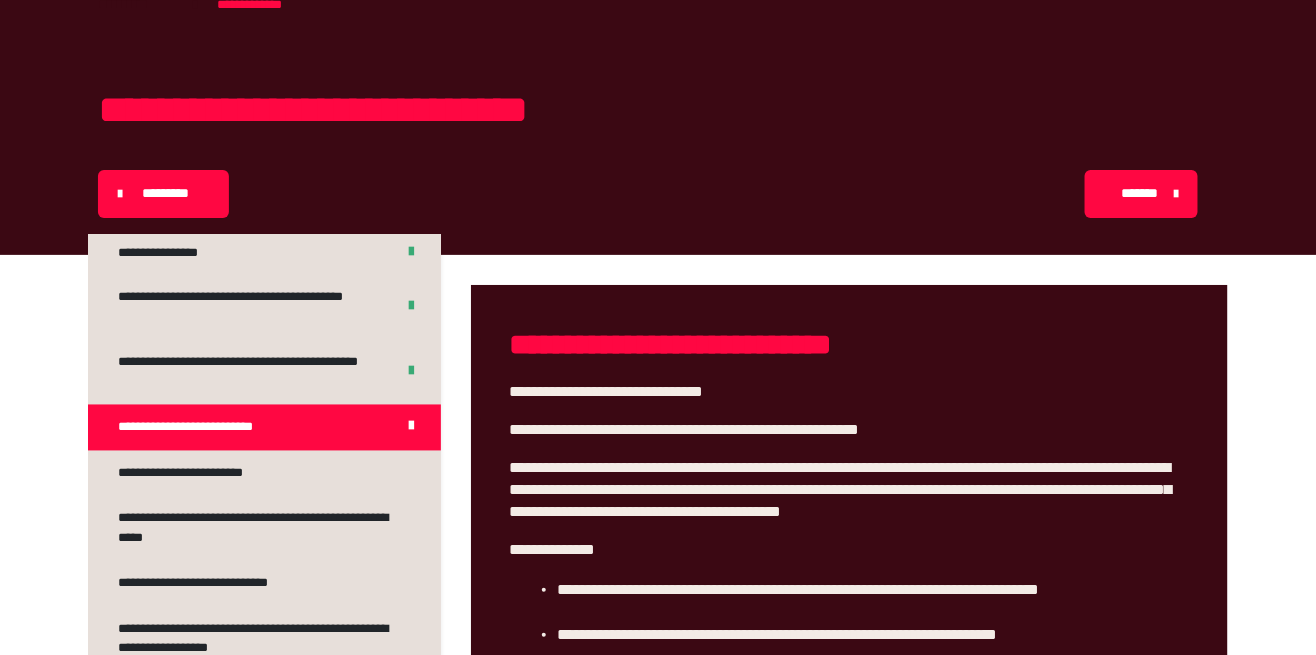 scroll, scrollTop: 0, scrollLeft: 0, axis: both 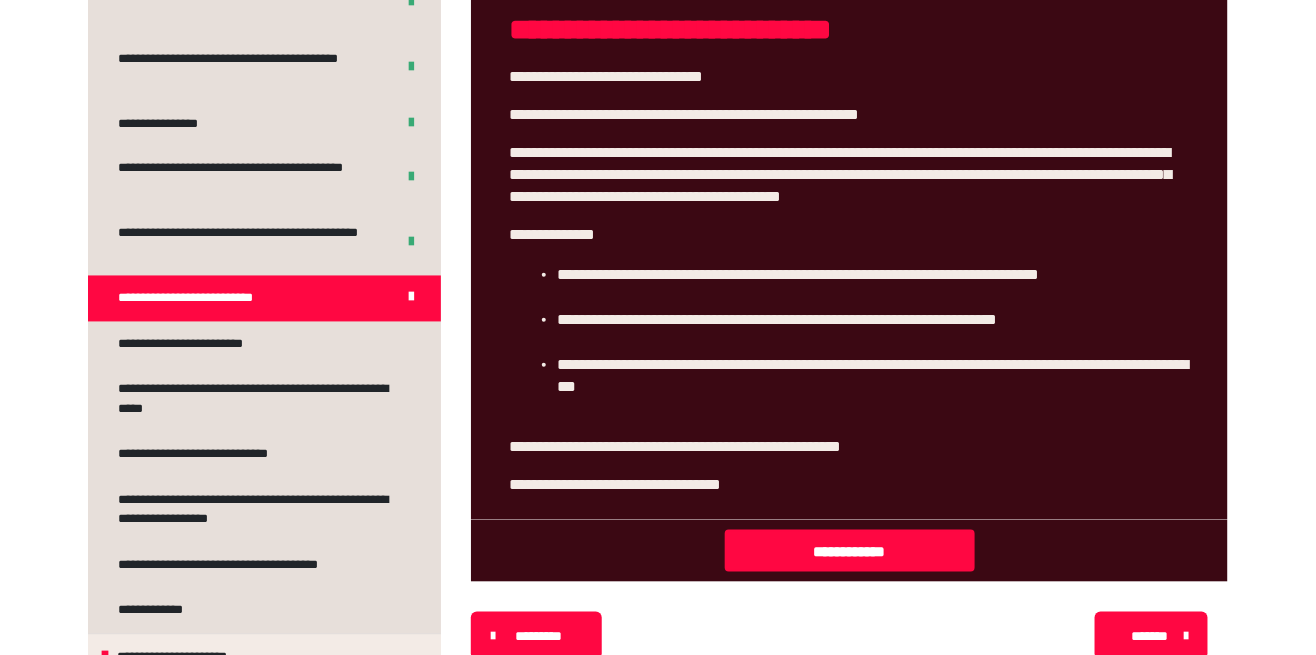 click on "**********" at bounding box center (199, 345) 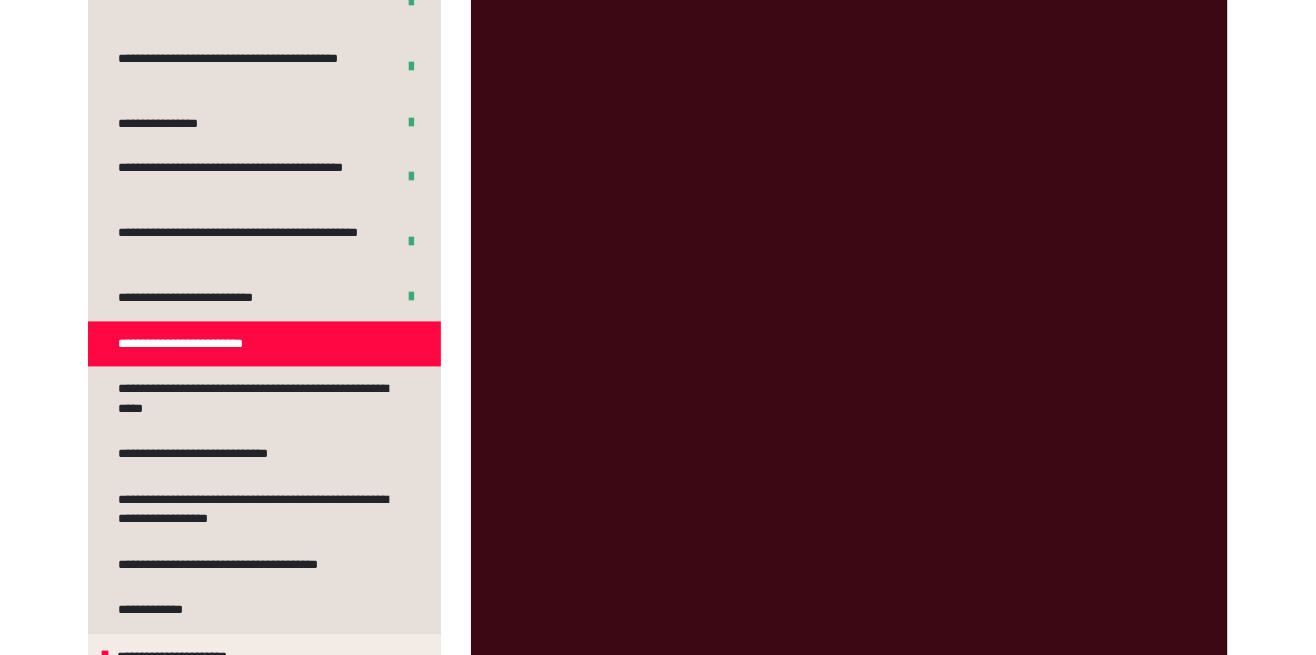 scroll, scrollTop: 1344, scrollLeft: 0, axis: vertical 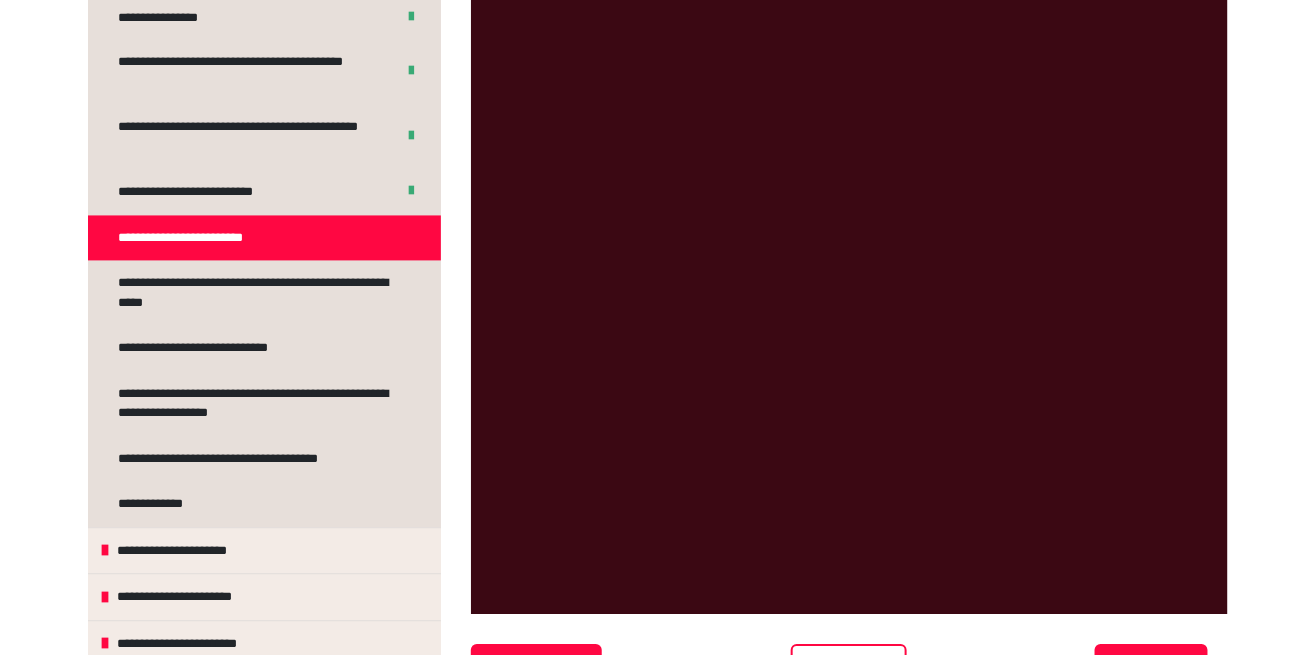 click on "**********" at bounding box center [198, 552] 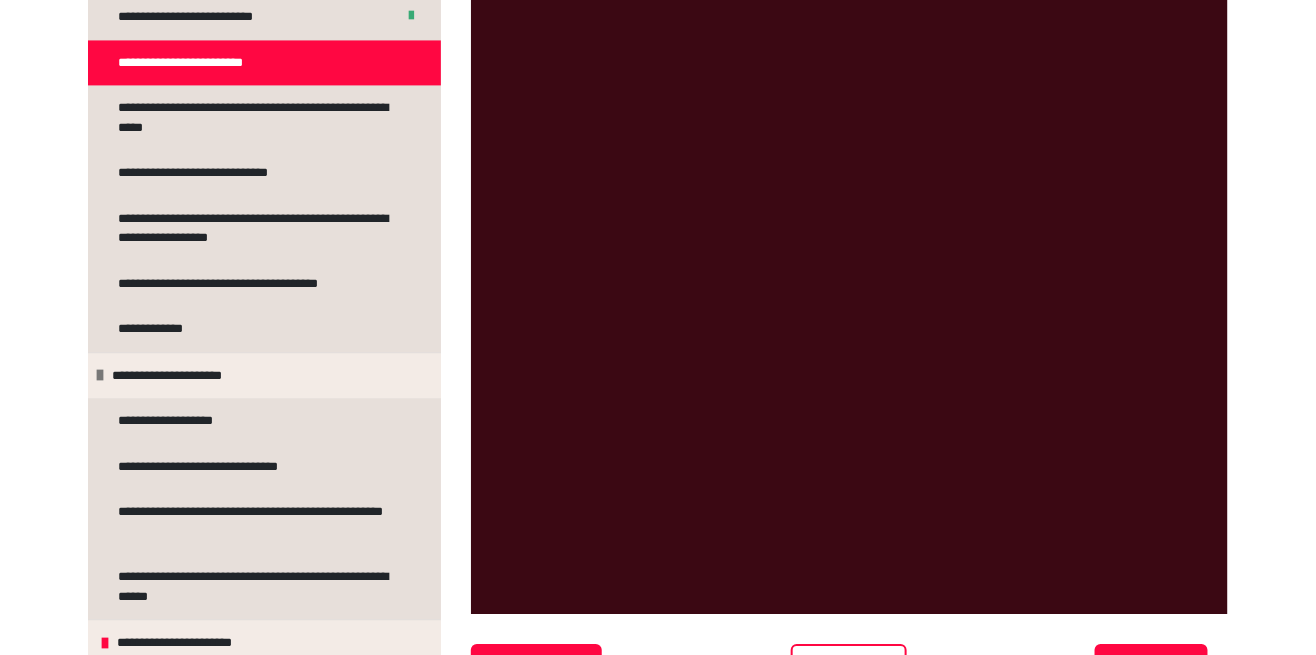 scroll, scrollTop: 1323, scrollLeft: 0, axis: vertical 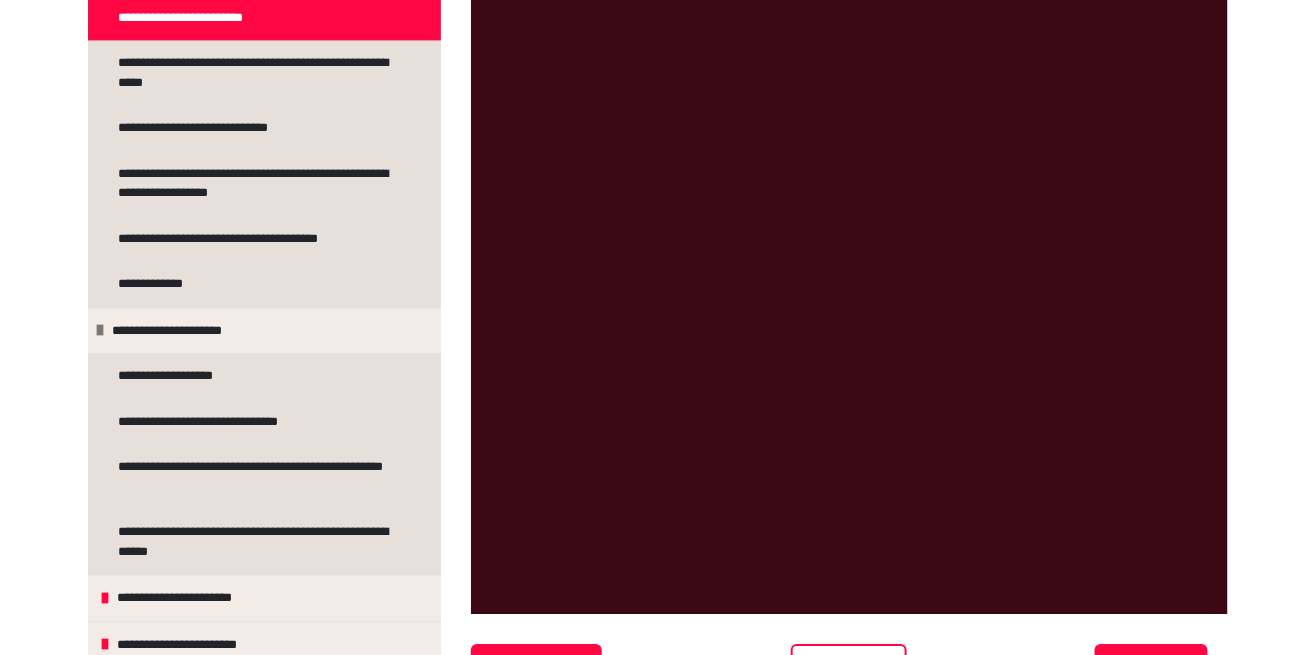 click on "**********" at bounding box center [264, 597] 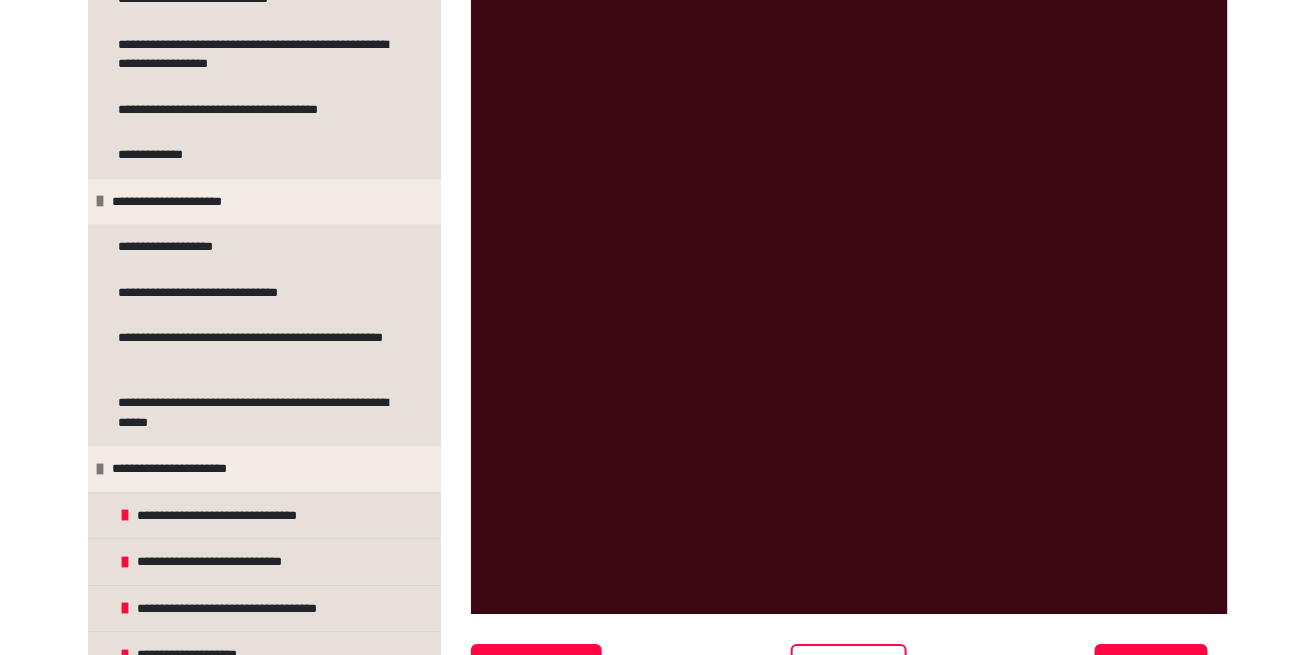 scroll, scrollTop: 1683, scrollLeft: 0, axis: vertical 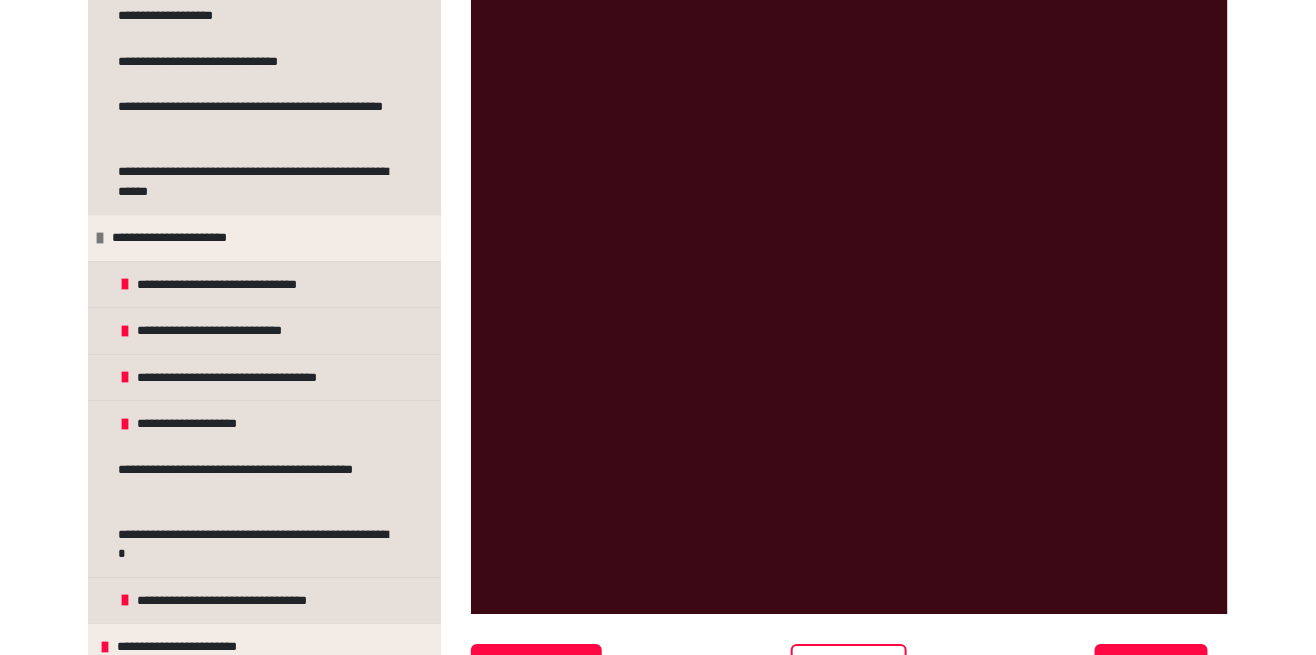 click on "**********" at bounding box center (201, 647) 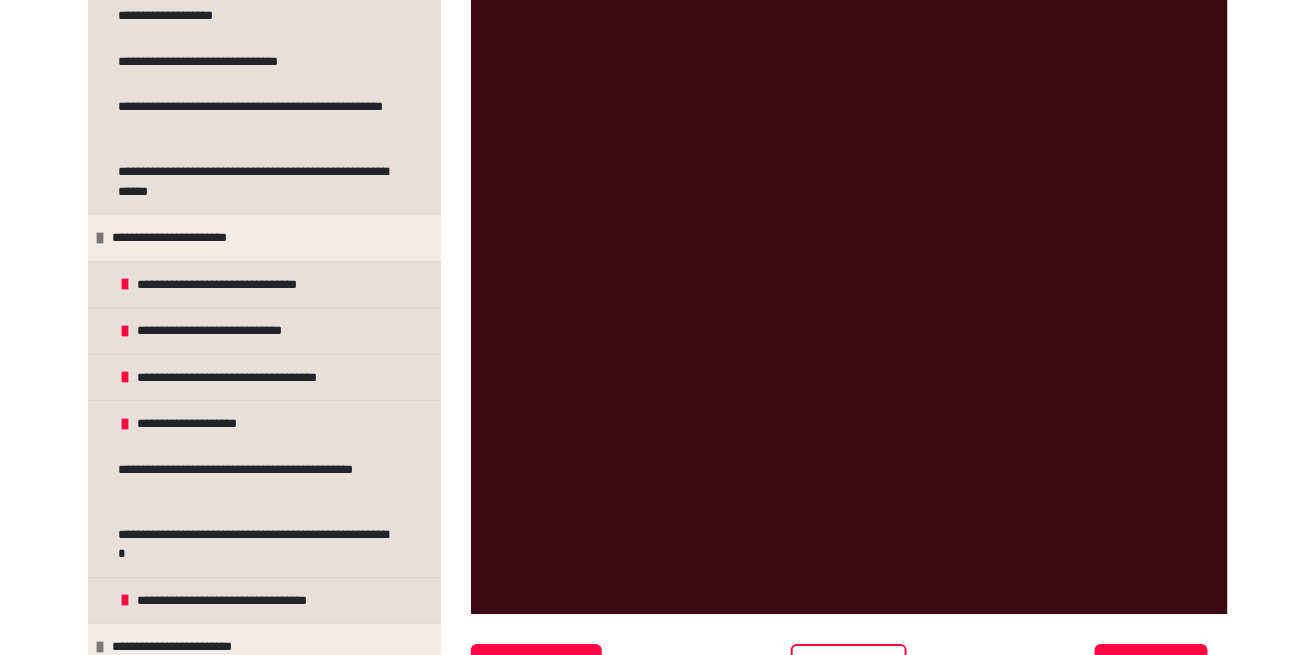 scroll, scrollTop: 1820, scrollLeft: 0, axis: vertical 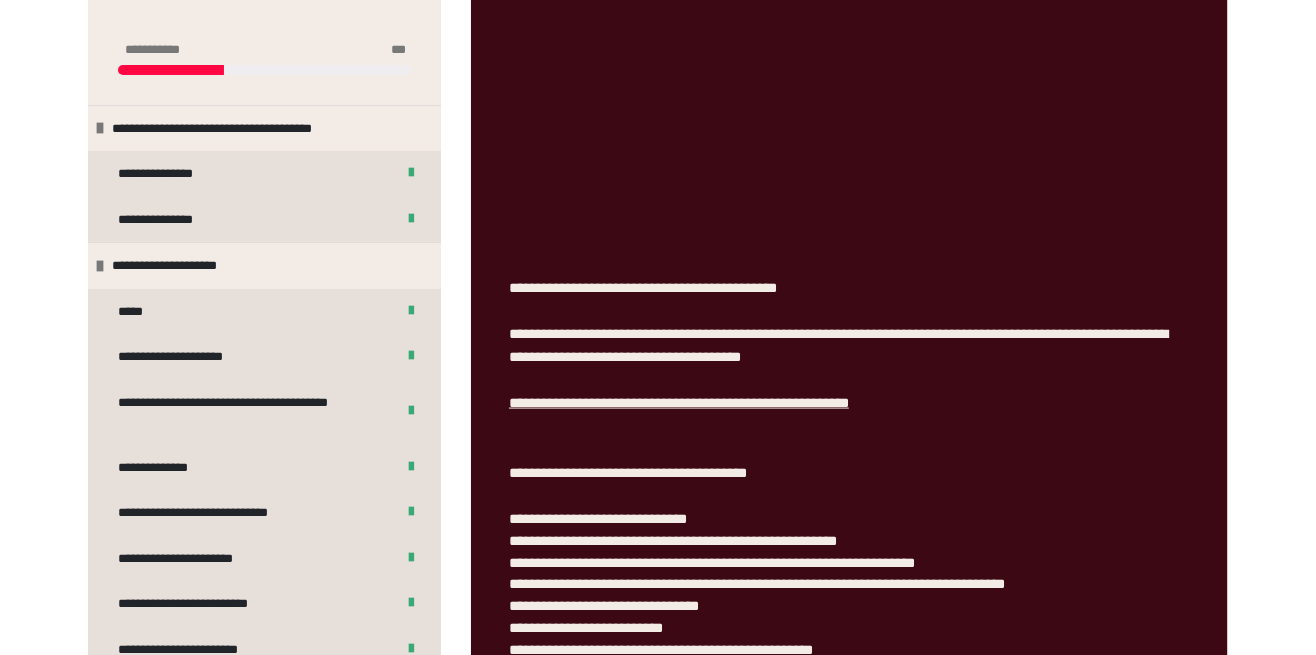 click on "**********" at bounding box center [679, 403] 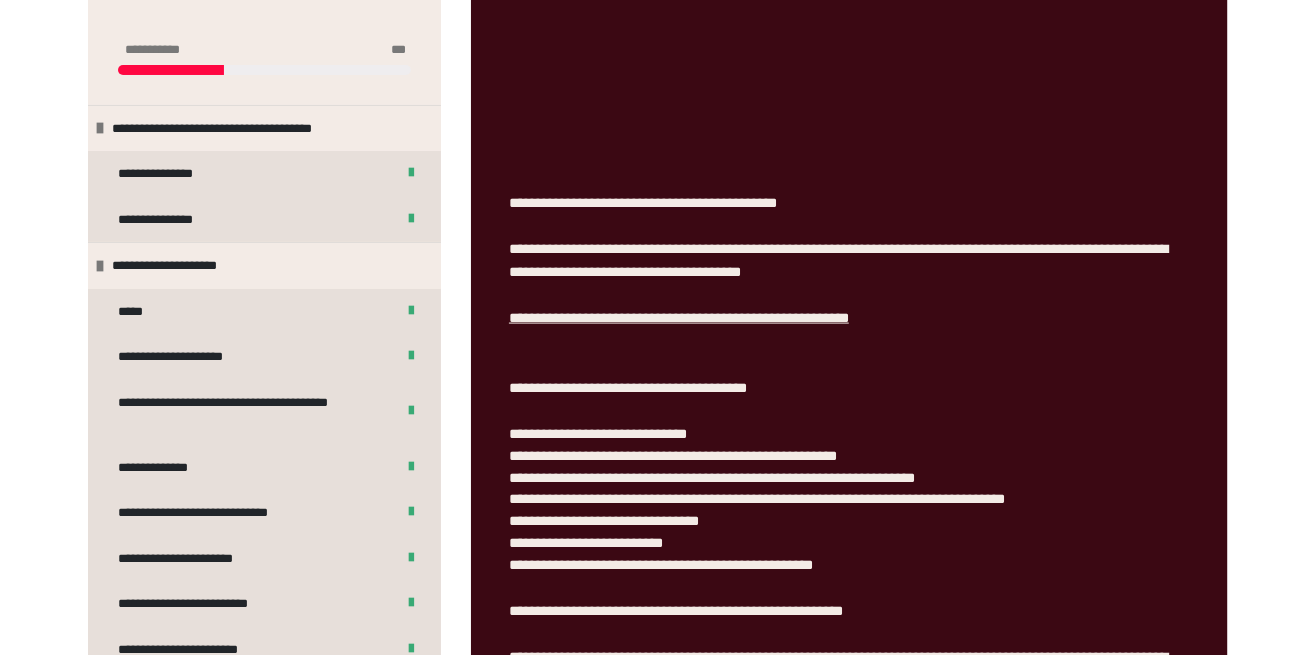scroll, scrollTop: 660, scrollLeft: 0, axis: vertical 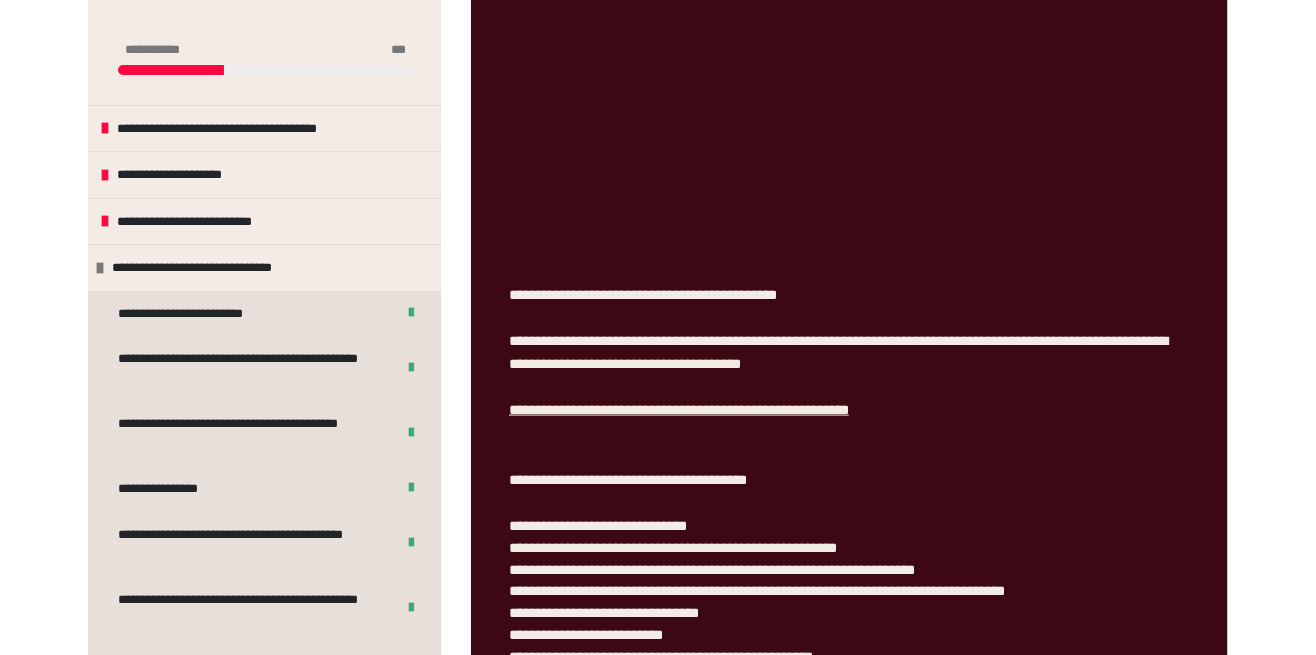 click on "**********" at bounding box center [679, 410] 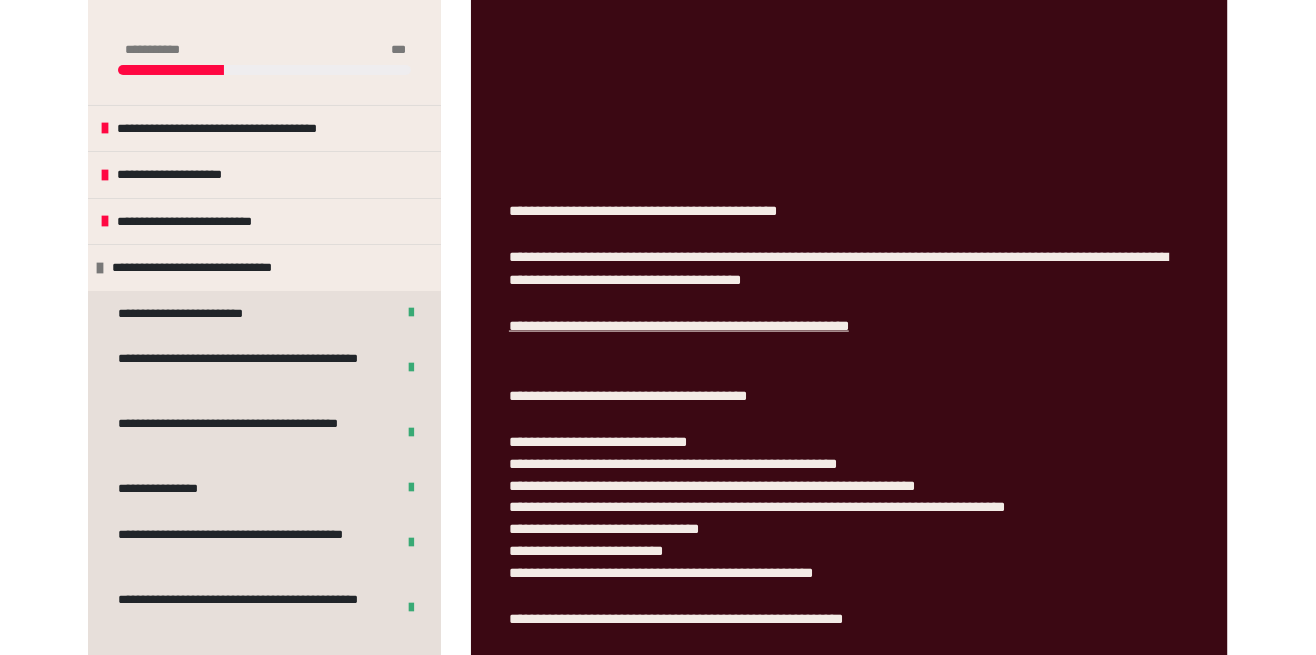 scroll, scrollTop: 653, scrollLeft: 0, axis: vertical 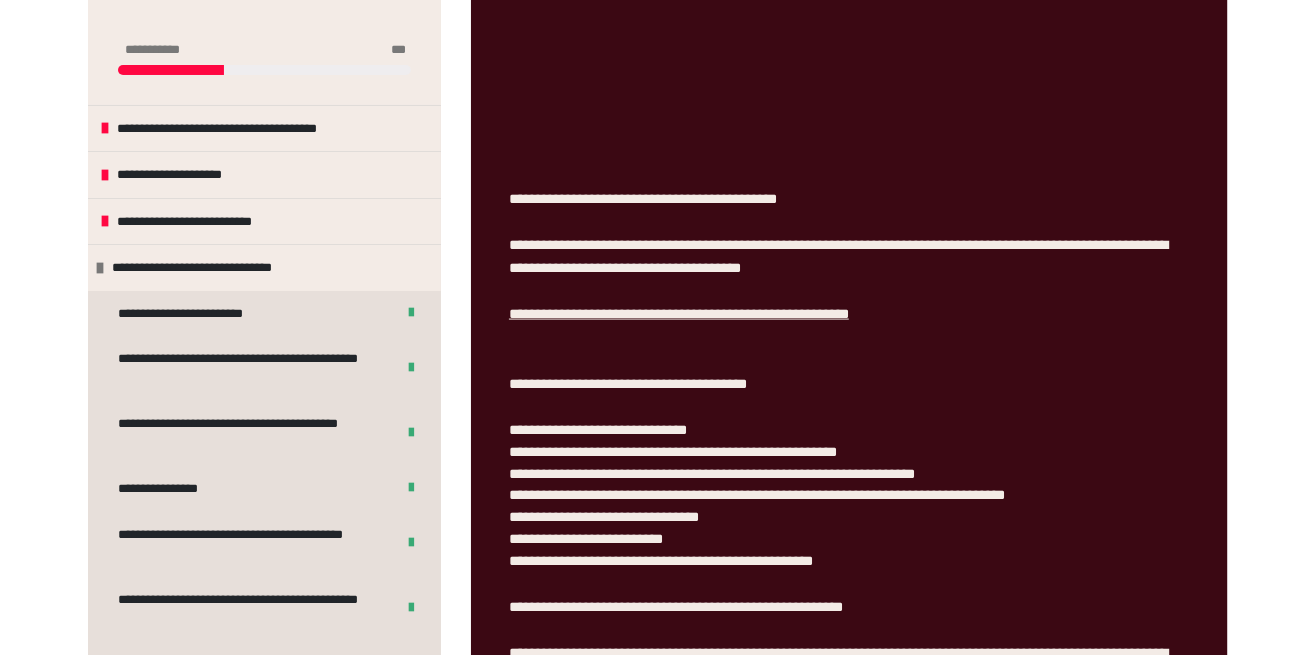 click on "**********" at bounding box center (679, 314) 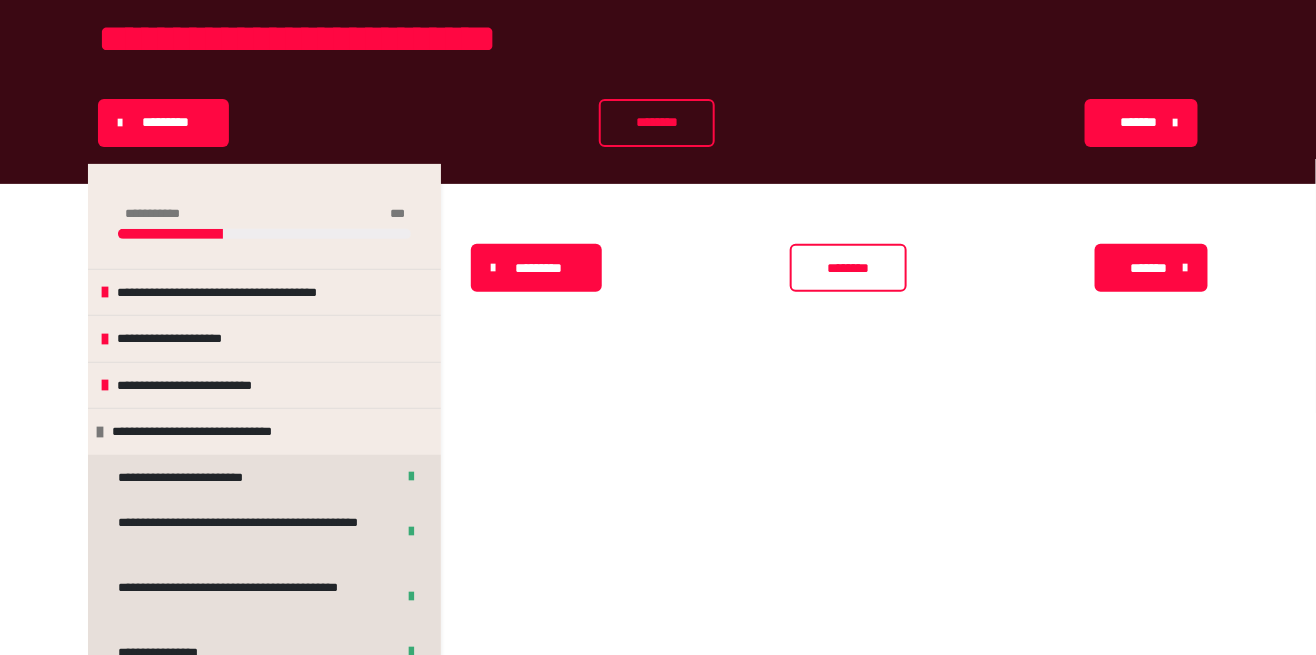 scroll, scrollTop: 96, scrollLeft: 0, axis: vertical 